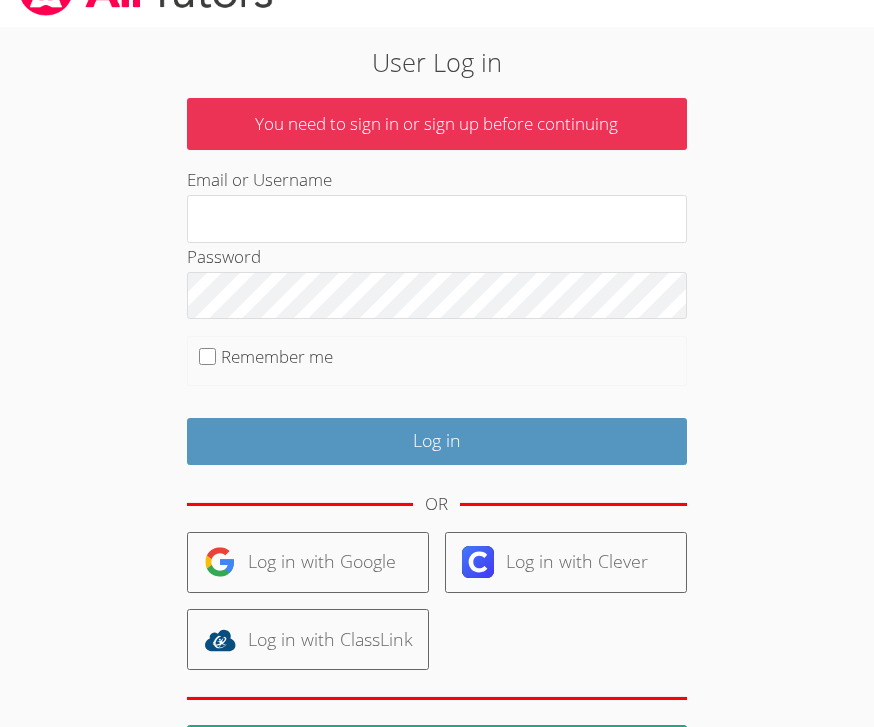 scroll, scrollTop: 46, scrollLeft: 0, axis: vertical 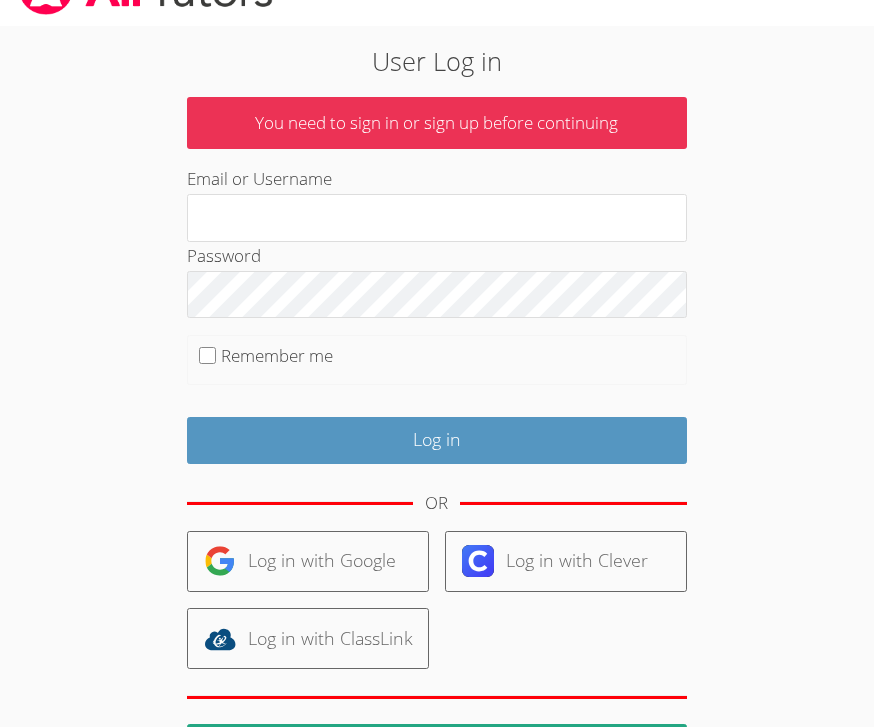 click on "Log in with Google" at bounding box center [308, 561] 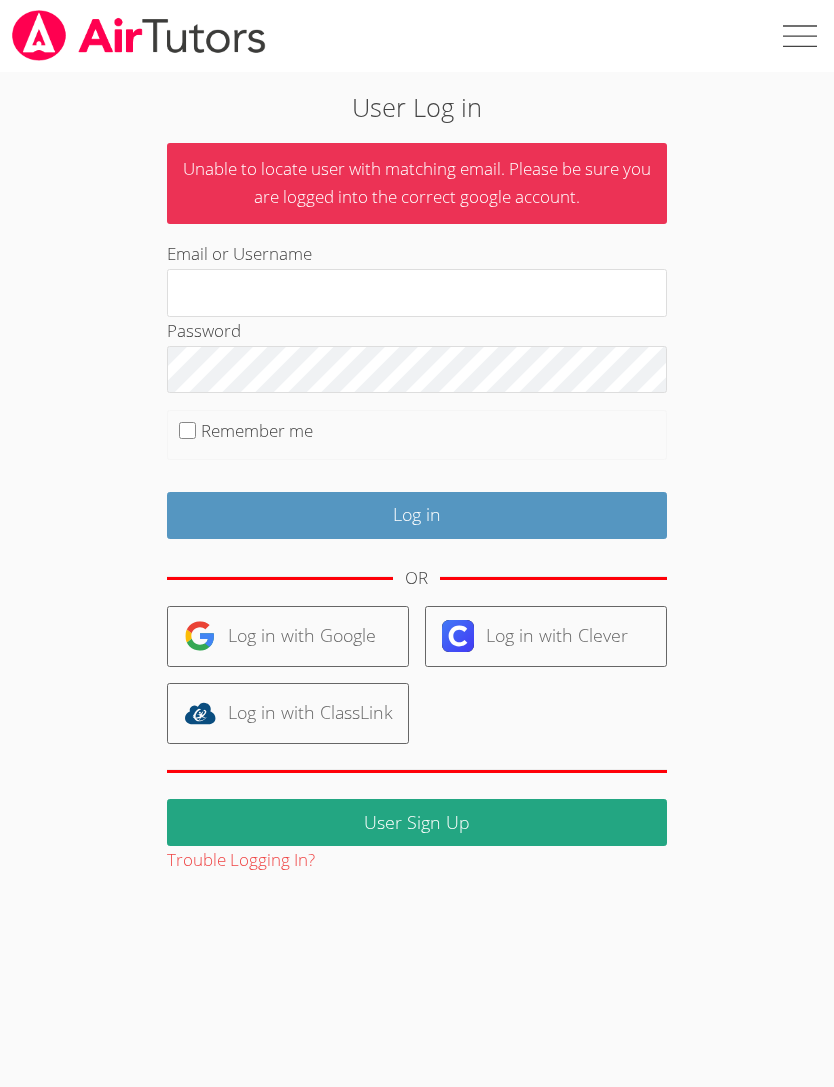 scroll, scrollTop: 0, scrollLeft: 0, axis: both 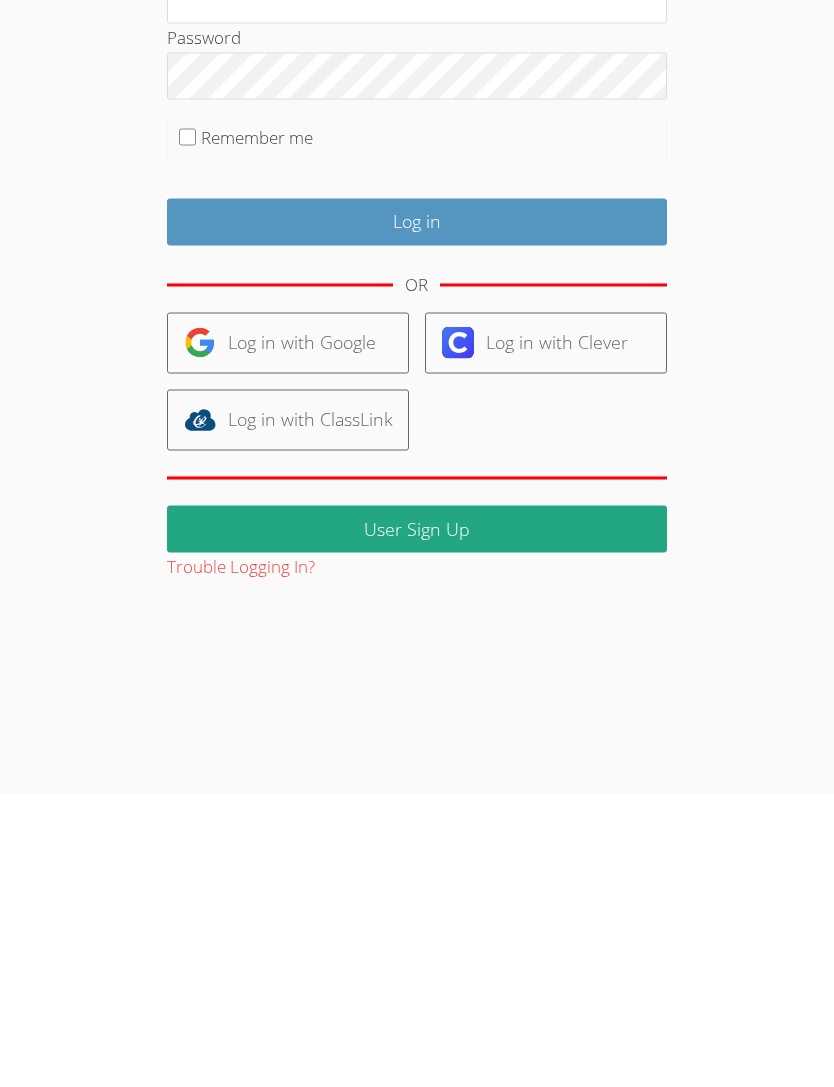 click on "User Sign Up" at bounding box center (417, 822) 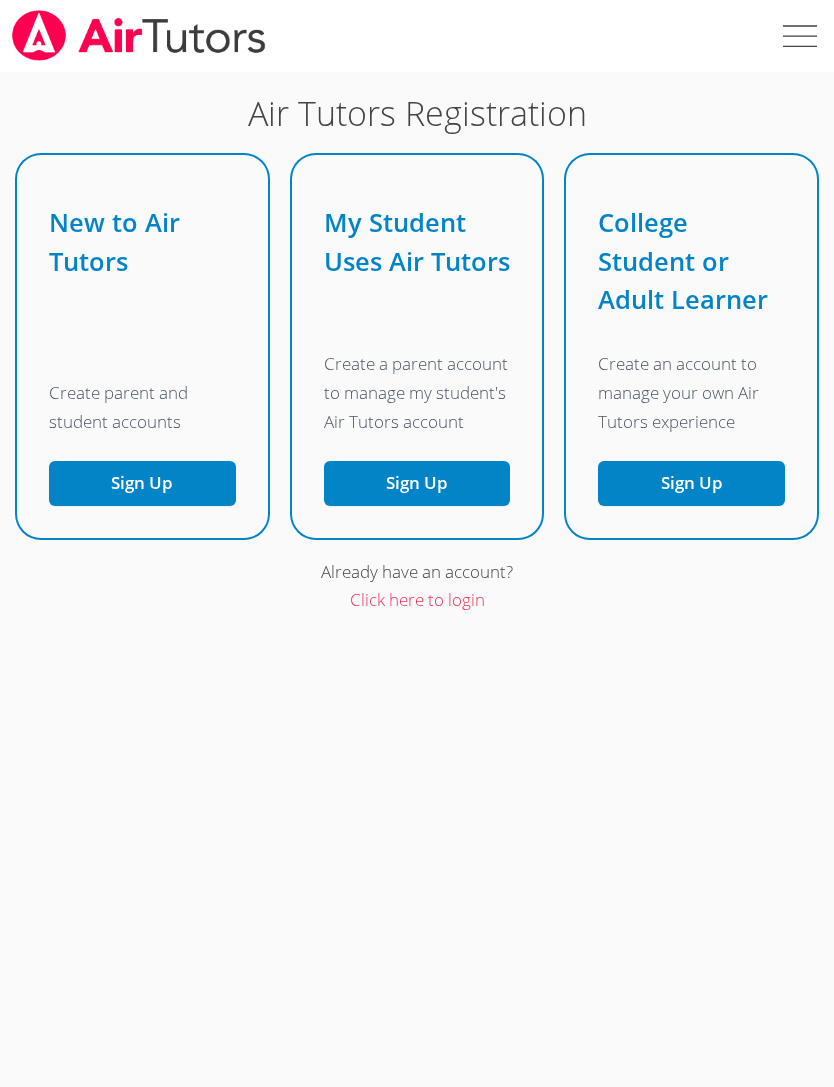 click on "Sign Up" at bounding box center (417, 483) 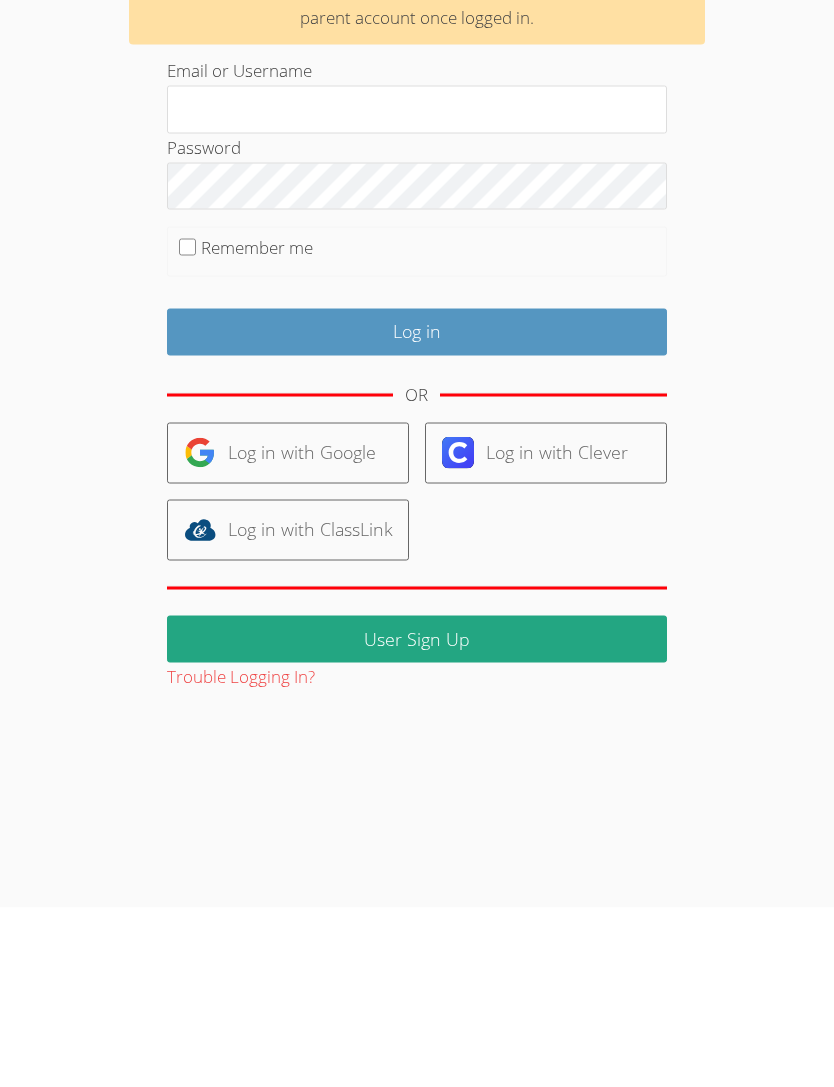 click on "User Sign Up" at bounding box center (417, 818) 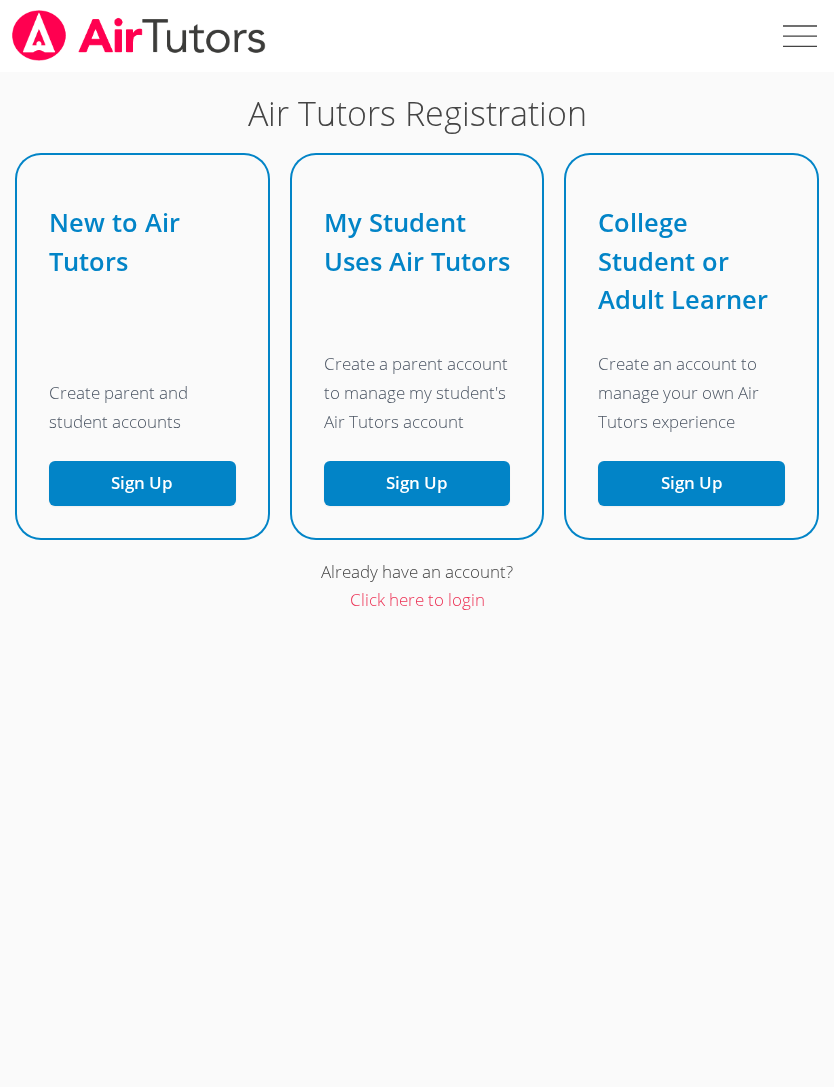 click on "Sign Up" at bounding box center [142, 483] 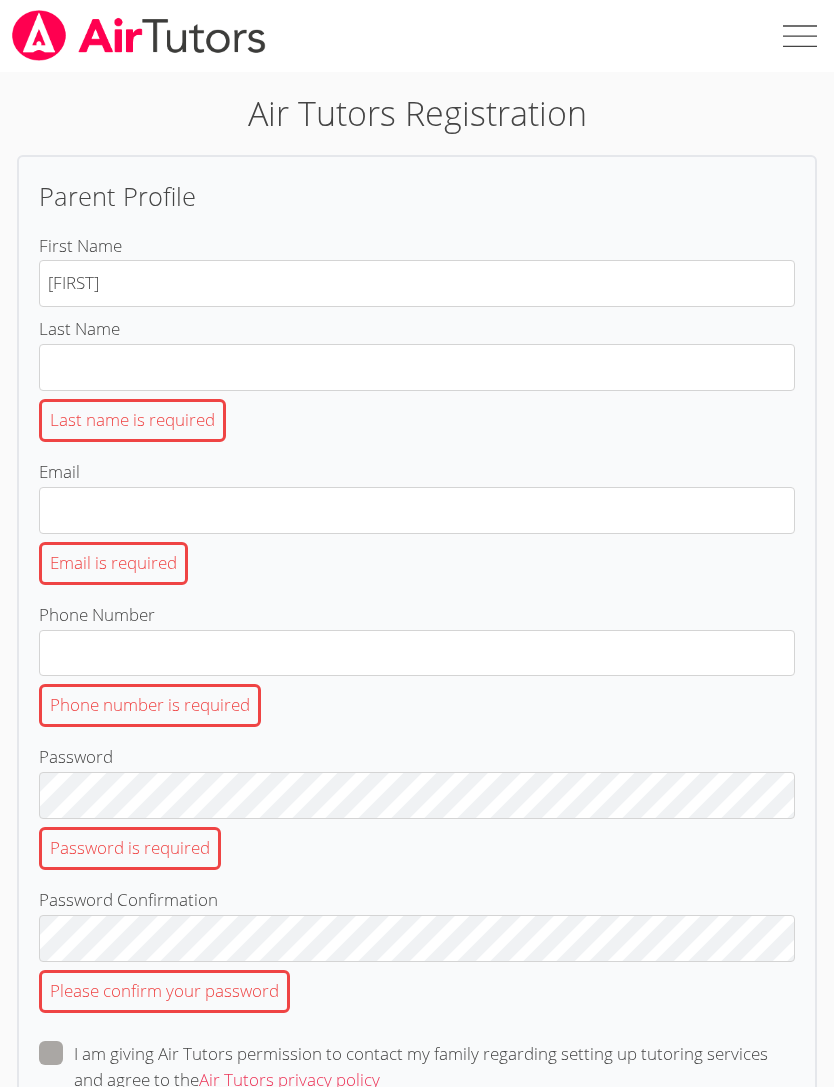 type on "[FIRST]" 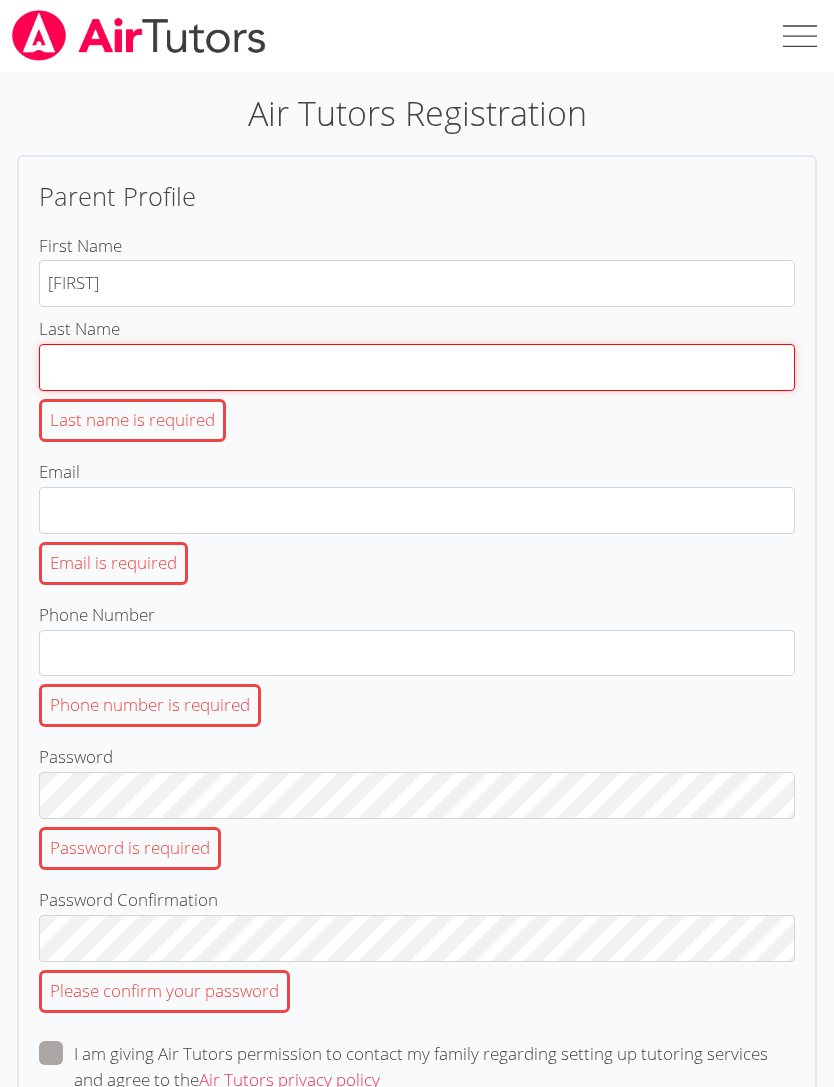 click on "Last Name Last name is required" at bounding box center [417, 367] 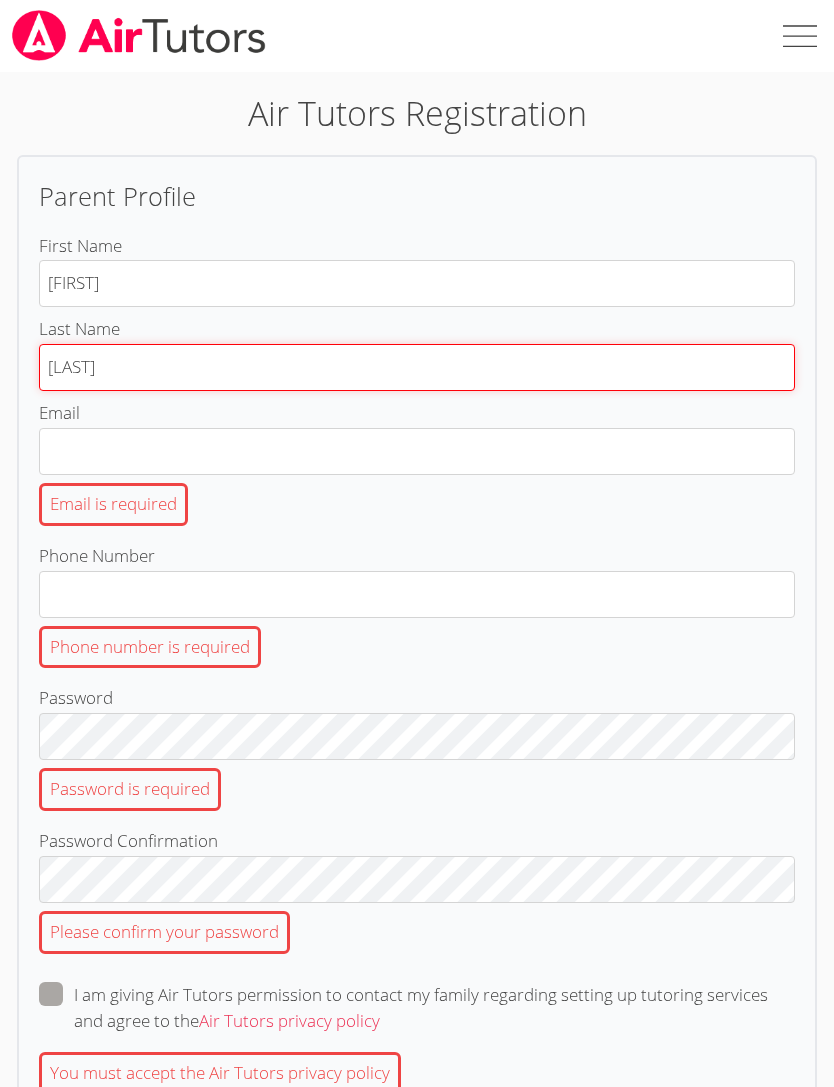 type on "[LAST]" 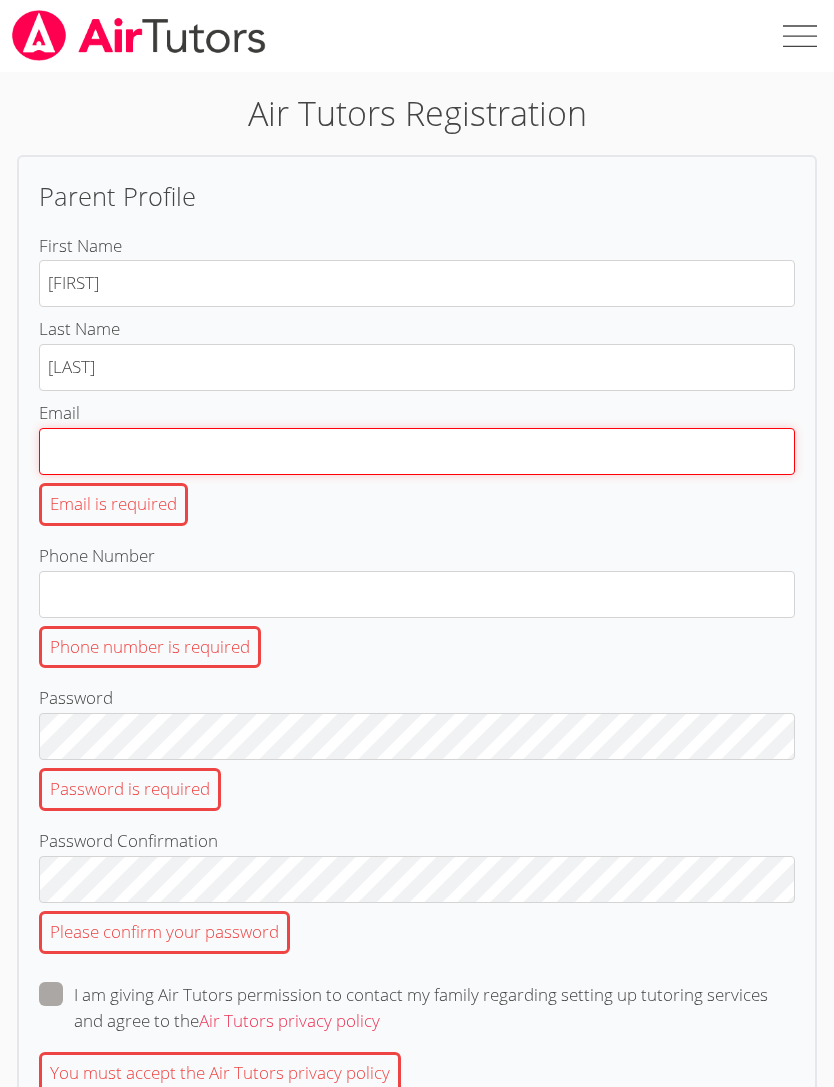 click on "Email Email is required" at bounding box center (417, 451) 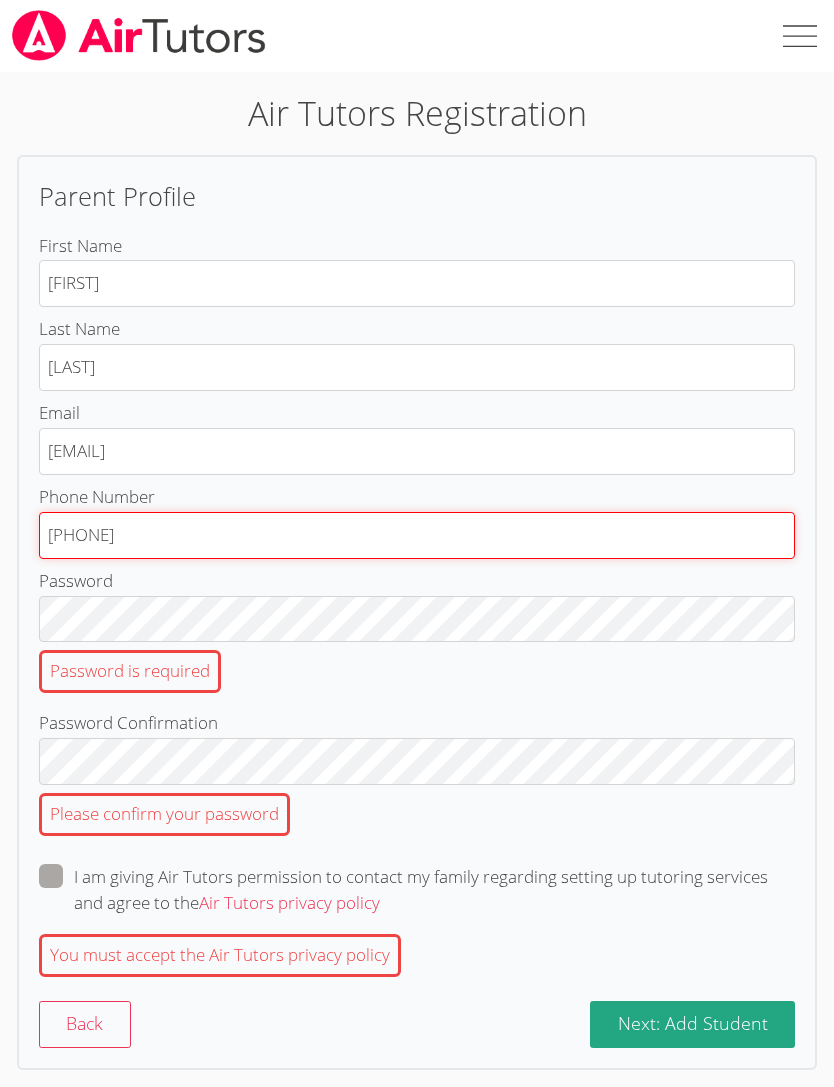 type on "[PHONE]" 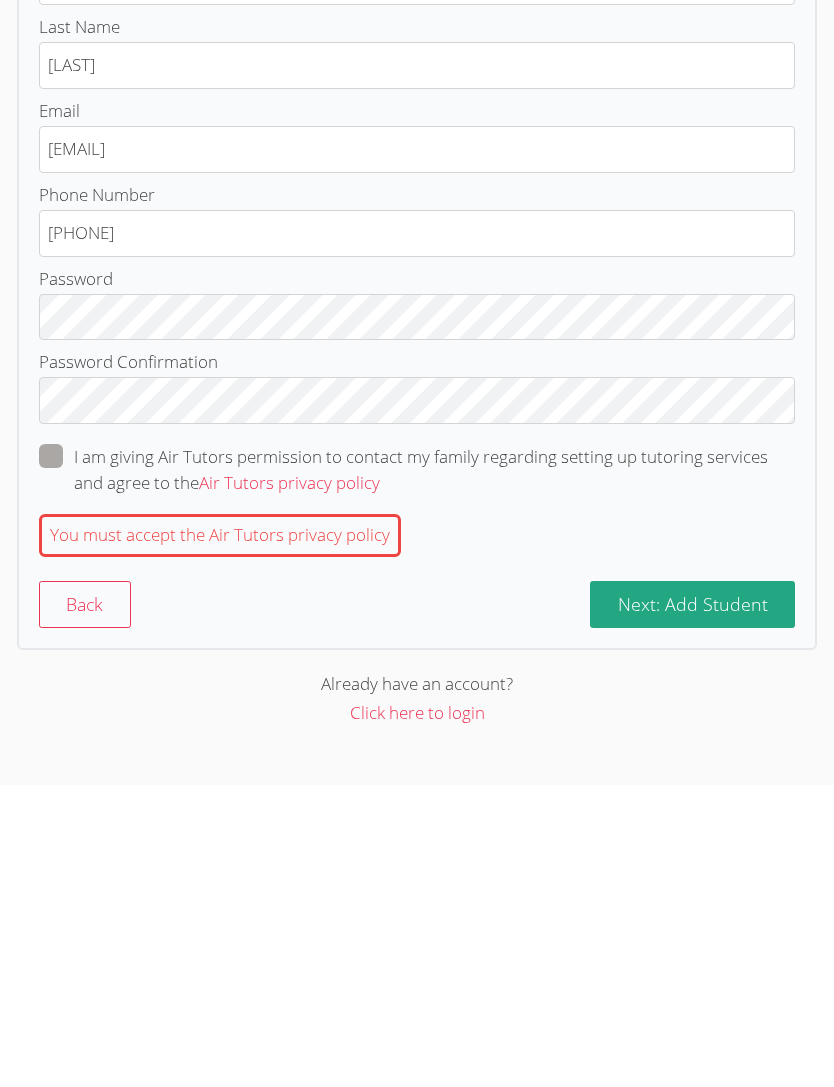 click at bounding box center (380, 784) 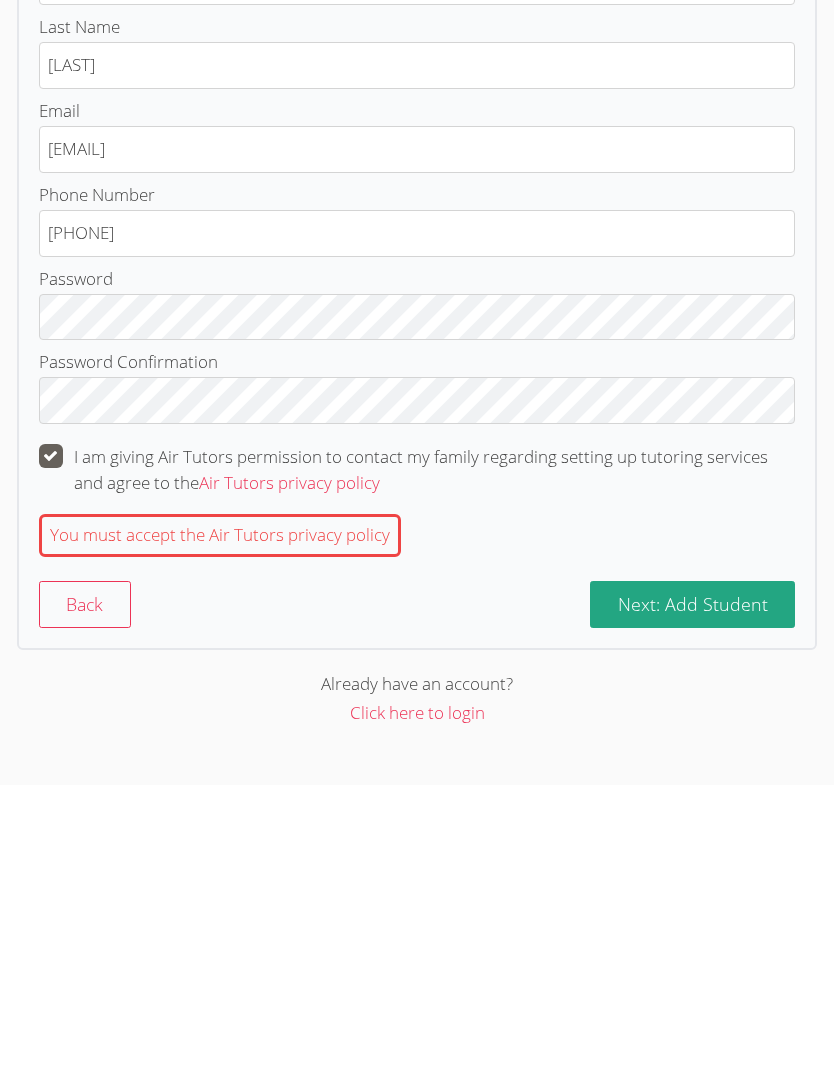 checkbox on "true" 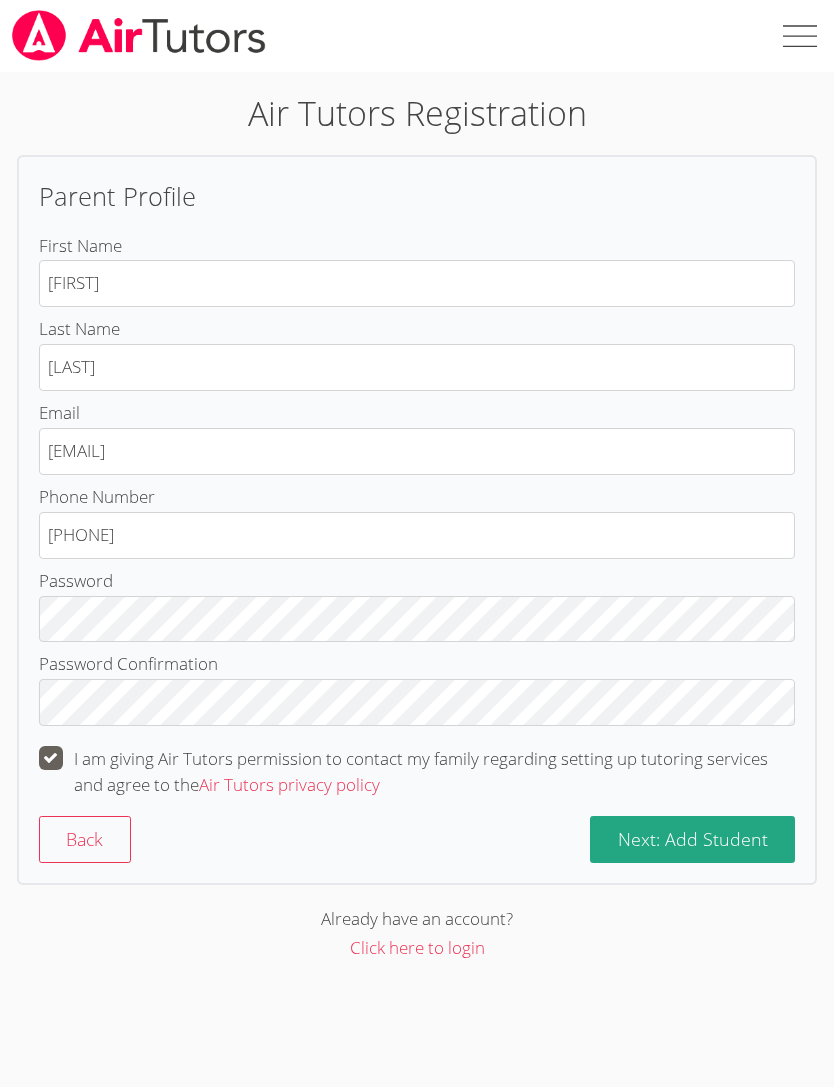 click on "Next: Add Student" at bounding box center (693, 839) 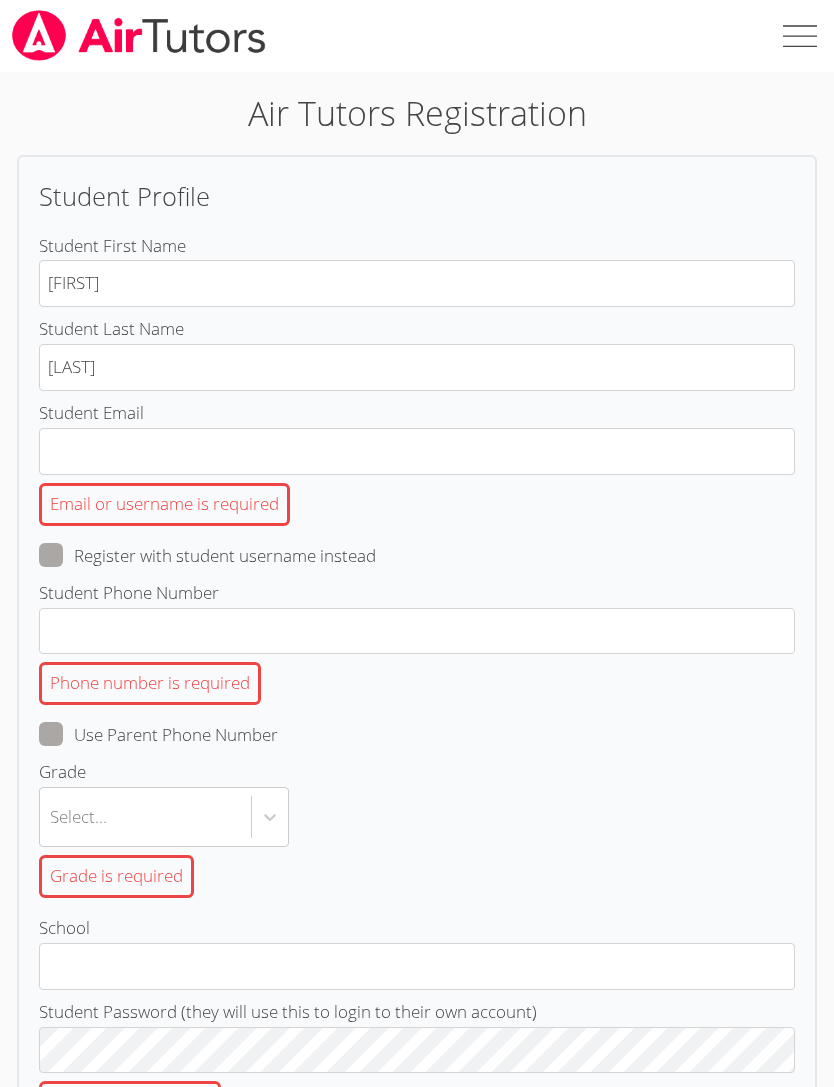 type on "[FIRST]" 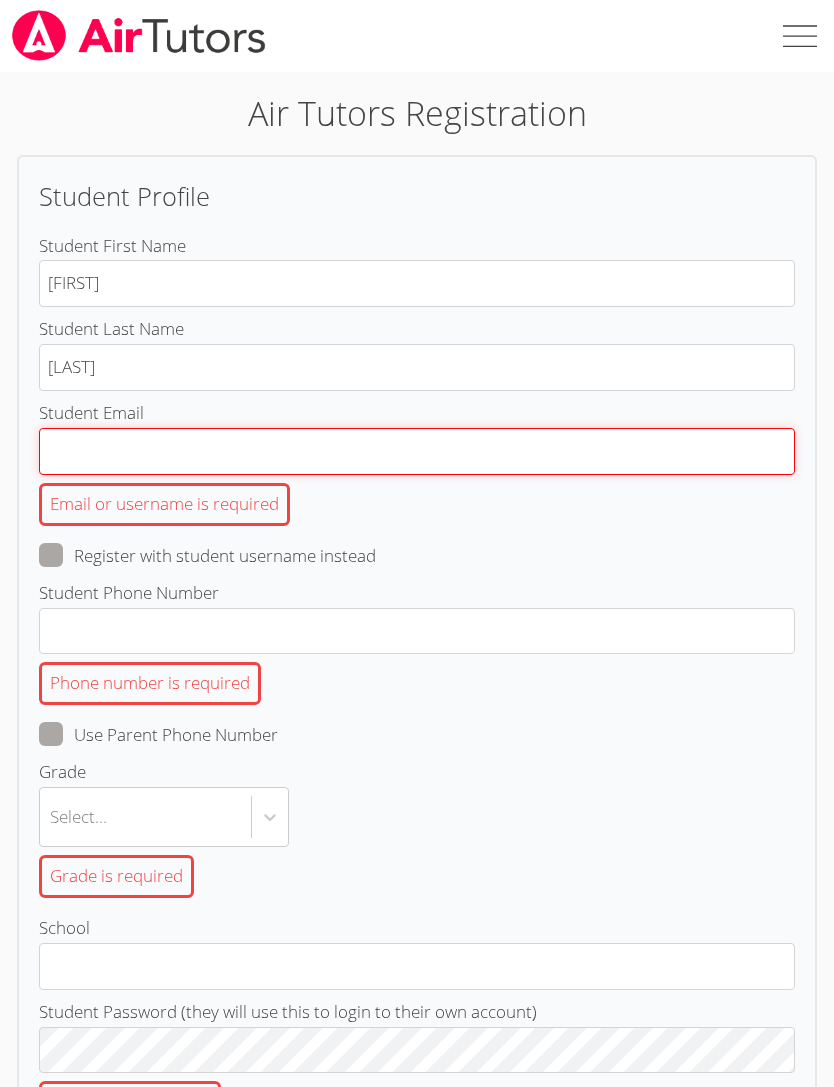 click on "Student Email Email or username is required" at bounding box center (417, 451) 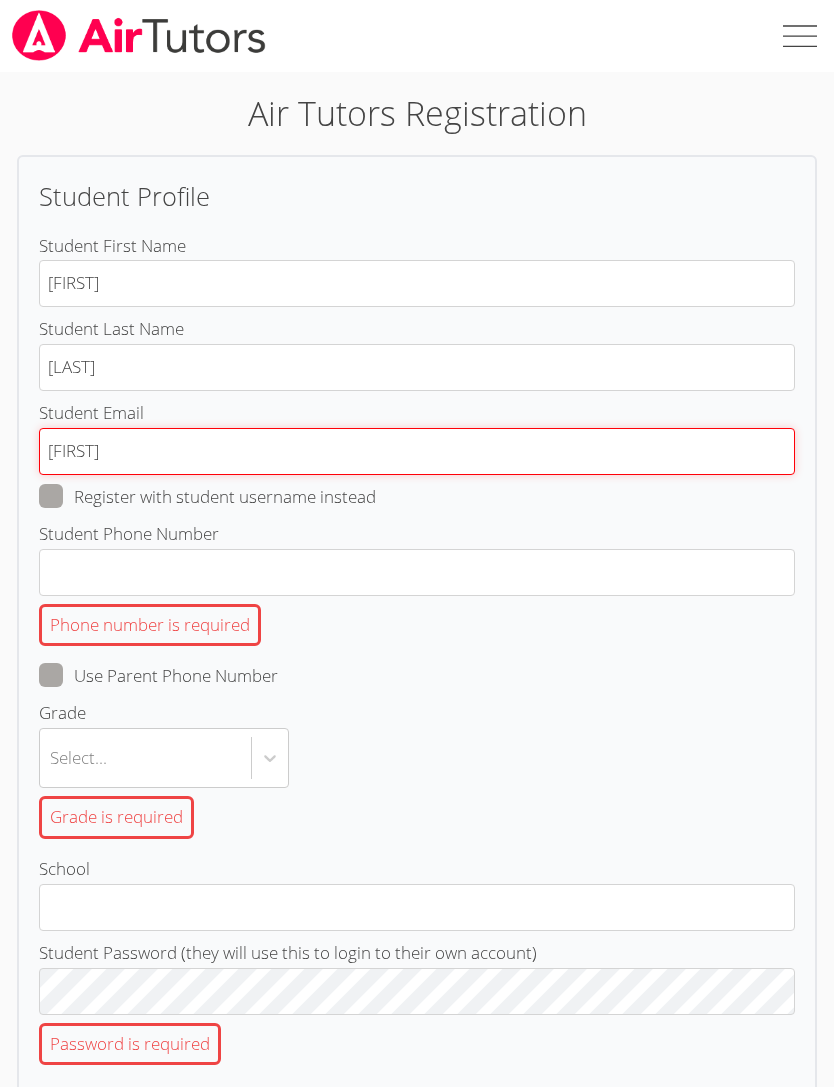 type on "Asmullen" 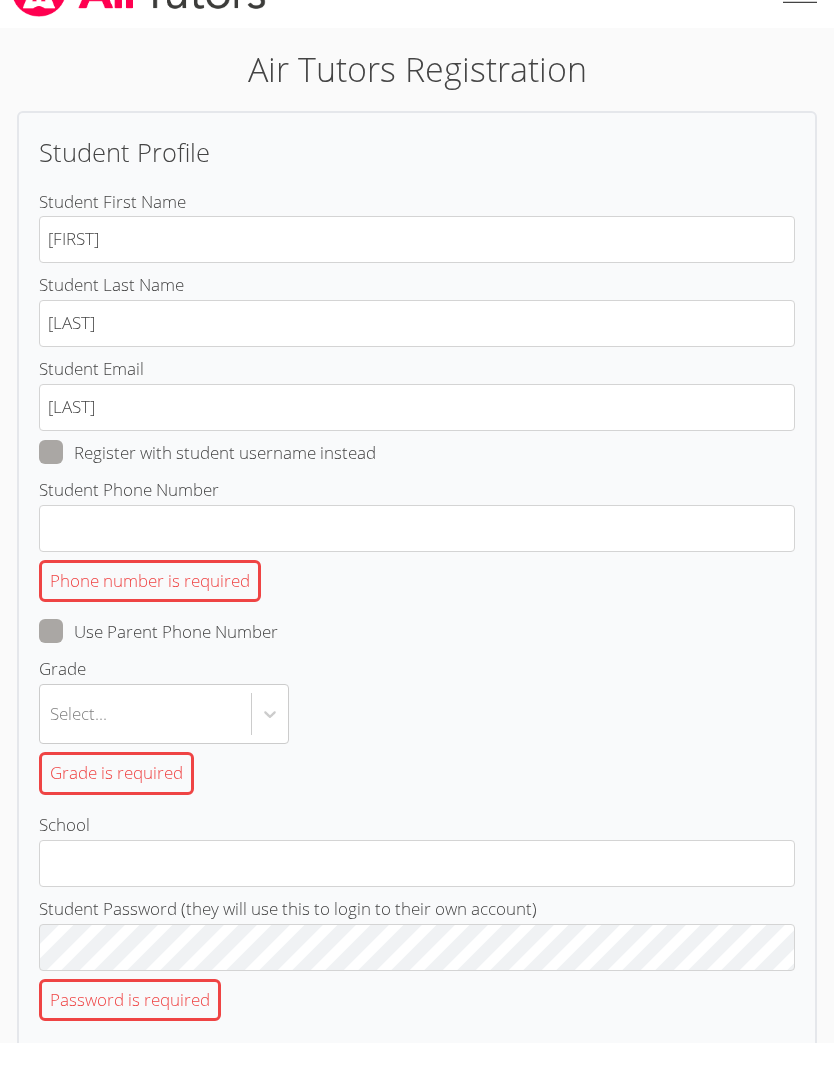 click at bounding box center (376, 496) 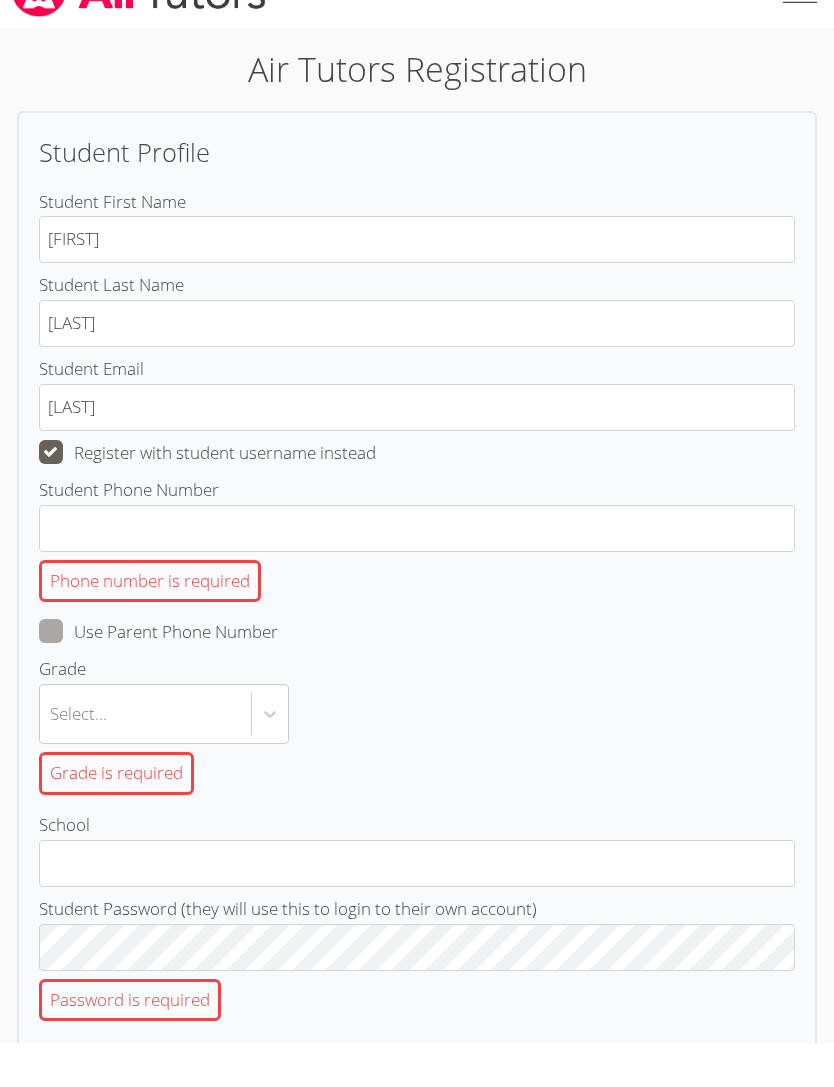 checkbox on "true" 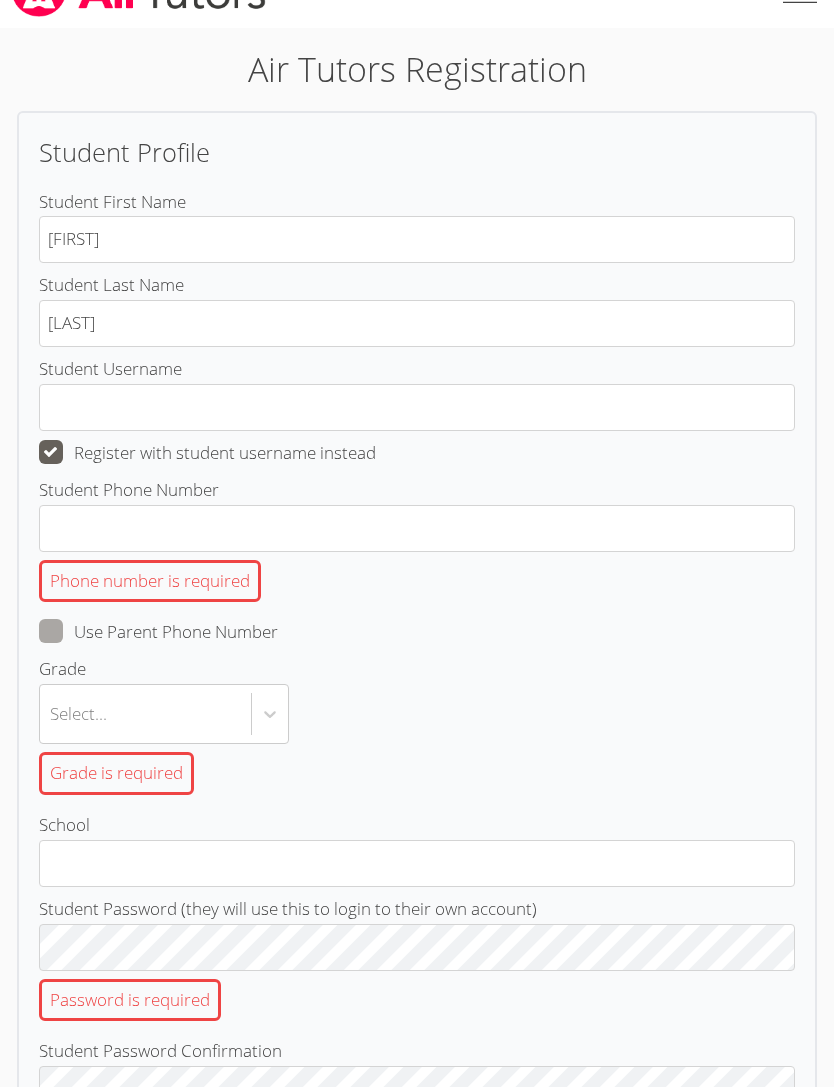 click at bounding box center (278, 631) 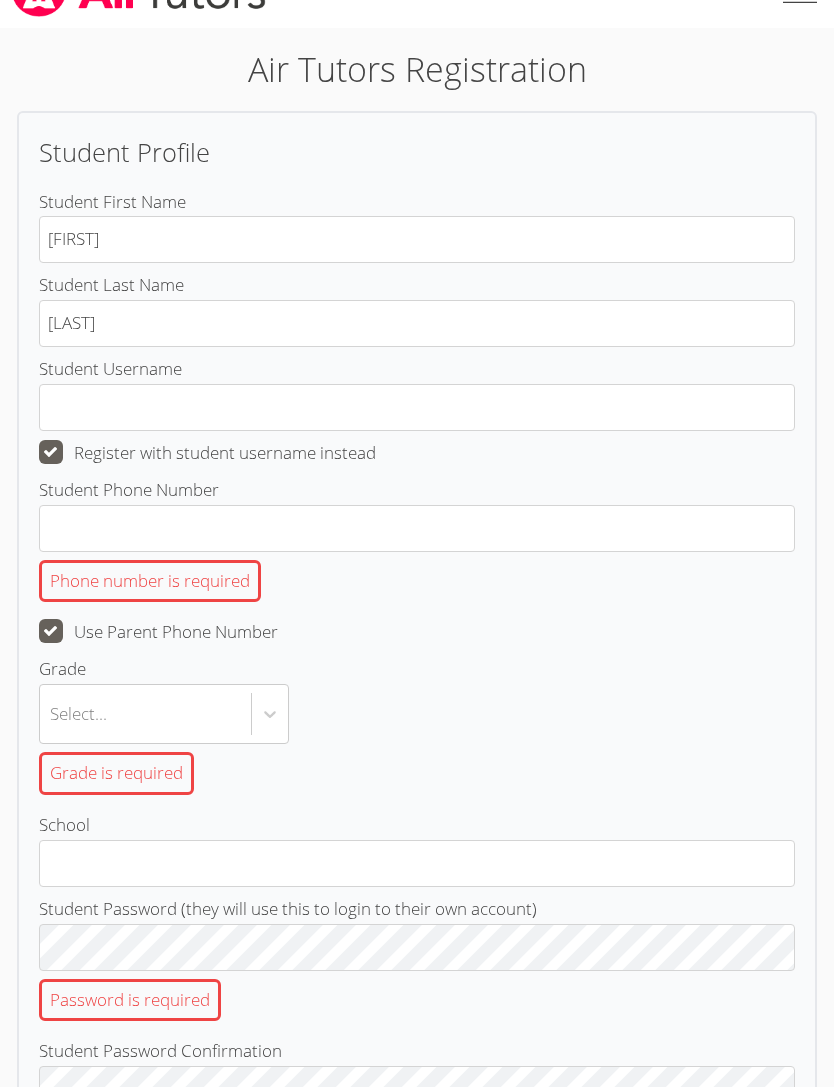 checkbox on "true" 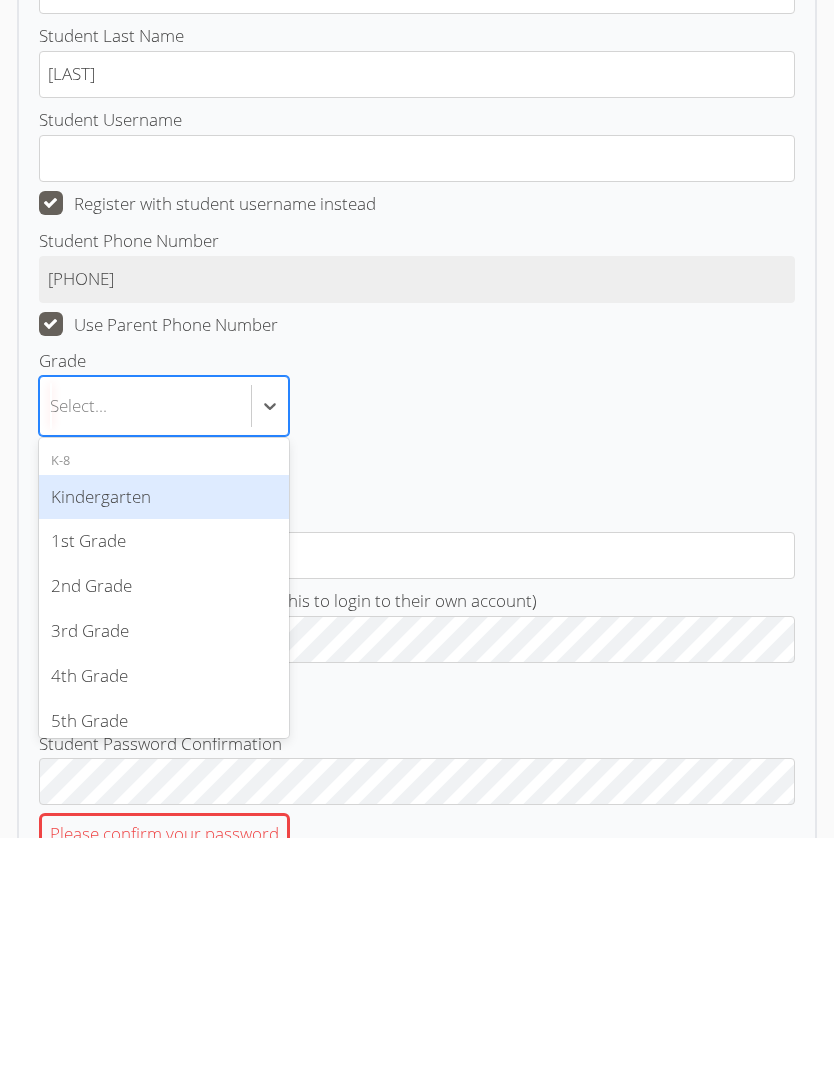 click on "4th Grade" at bounding box center [164, 925] 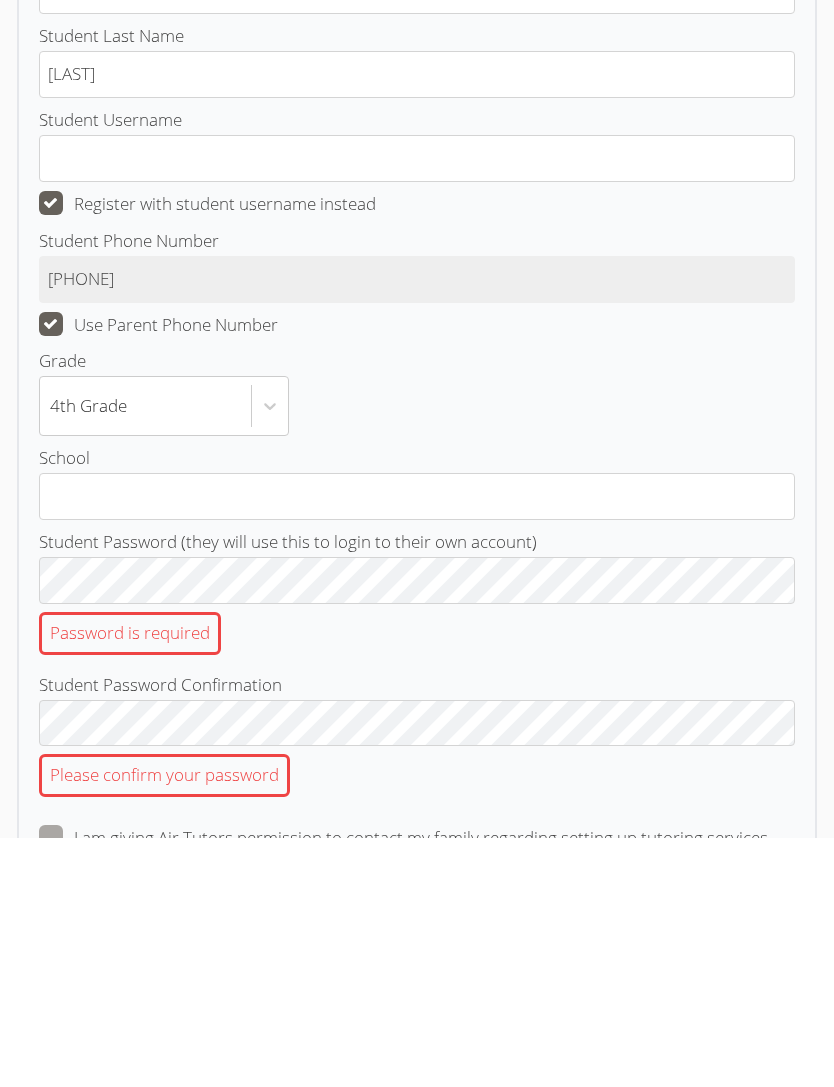scroll, scrollTop: 278, scrollLeft: 0, axis: vertical 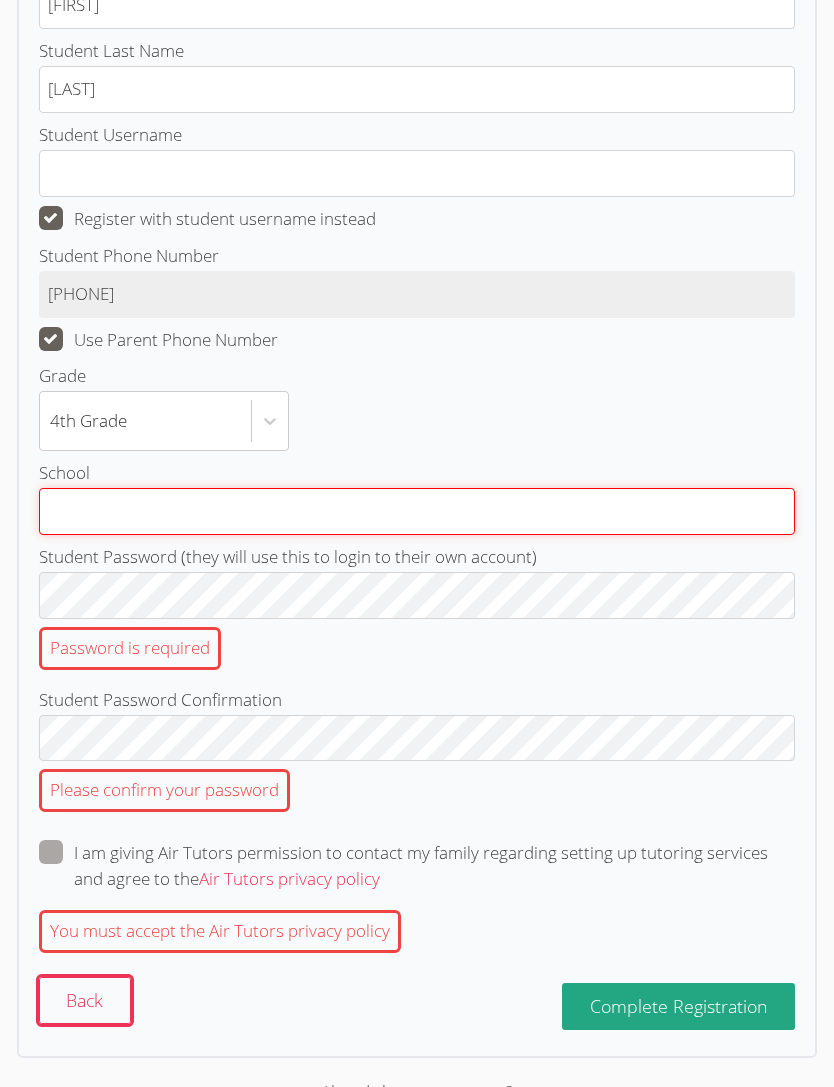 click on "School" at bounding box center (417, 511) 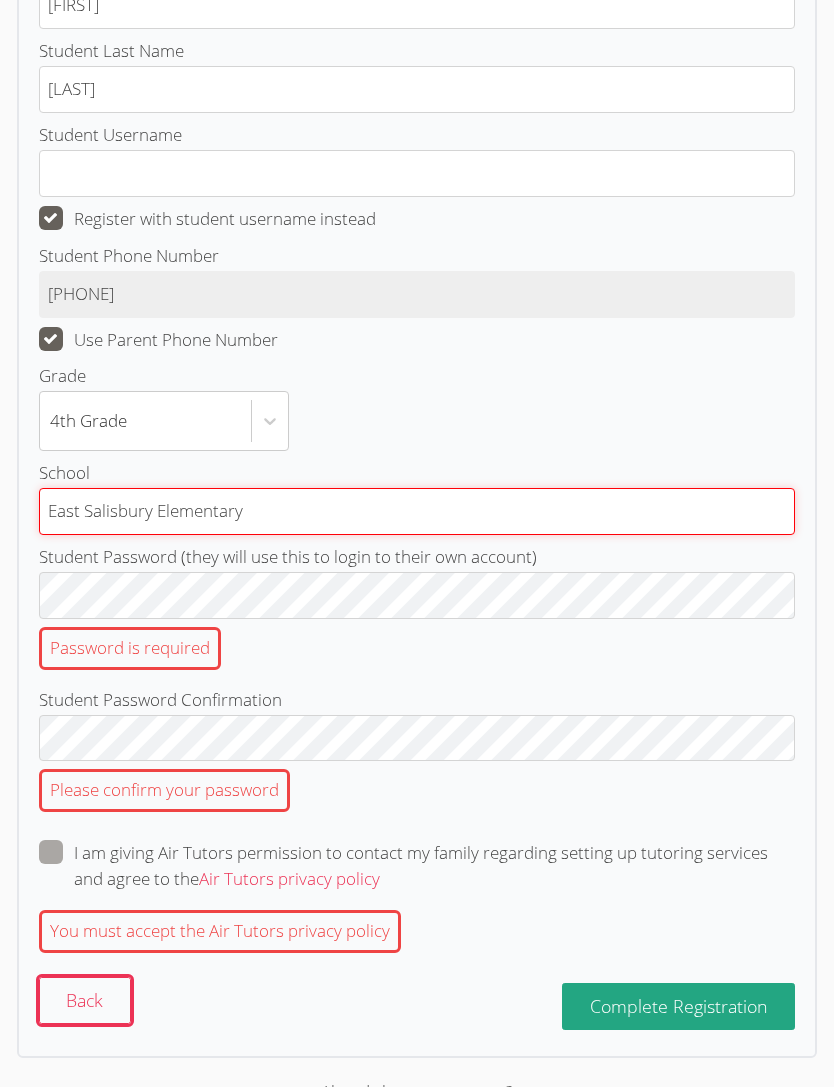 type on "East salisbury Elementary" 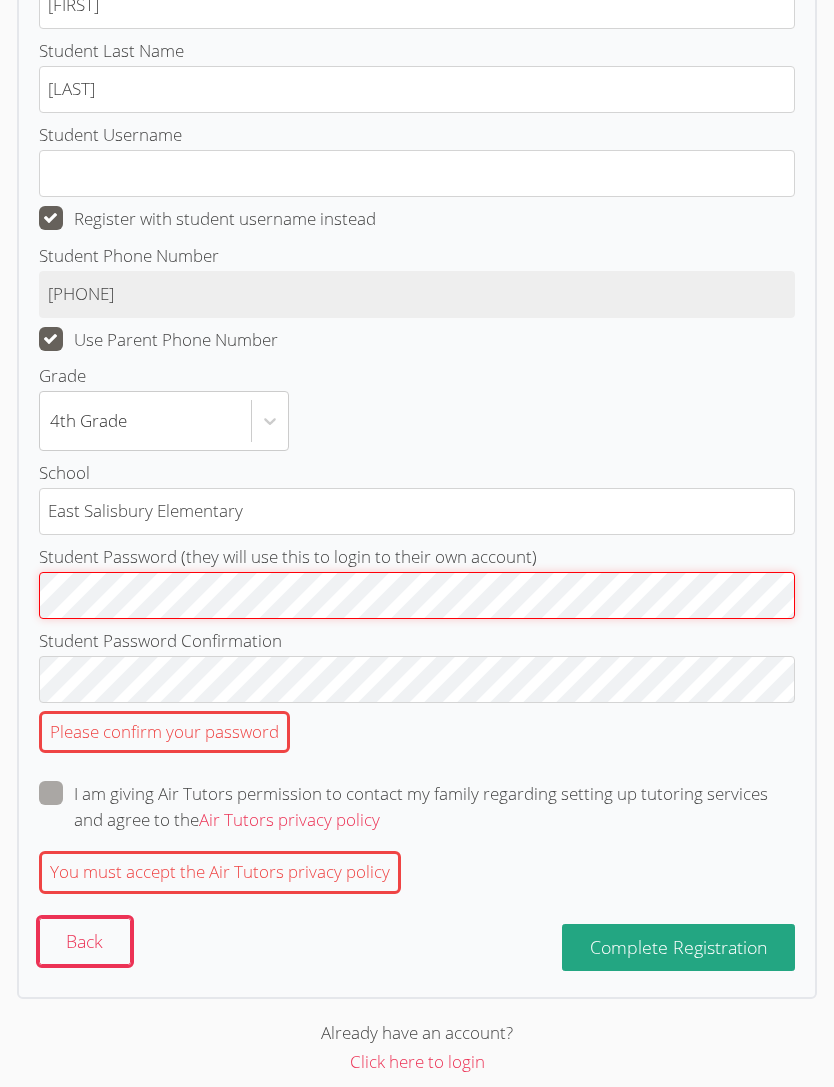 scroll, scrollTop: 220, scrollLeft: 0, axis: vertical 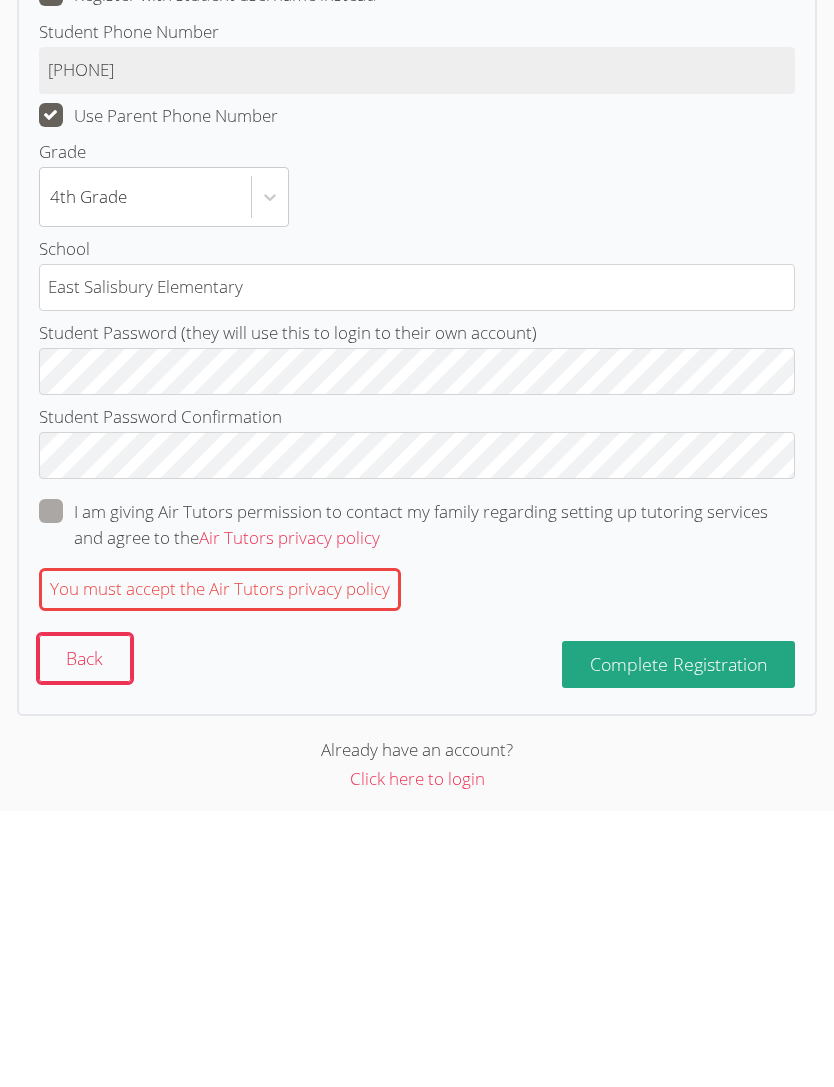 click at bounding box center [380, 813] 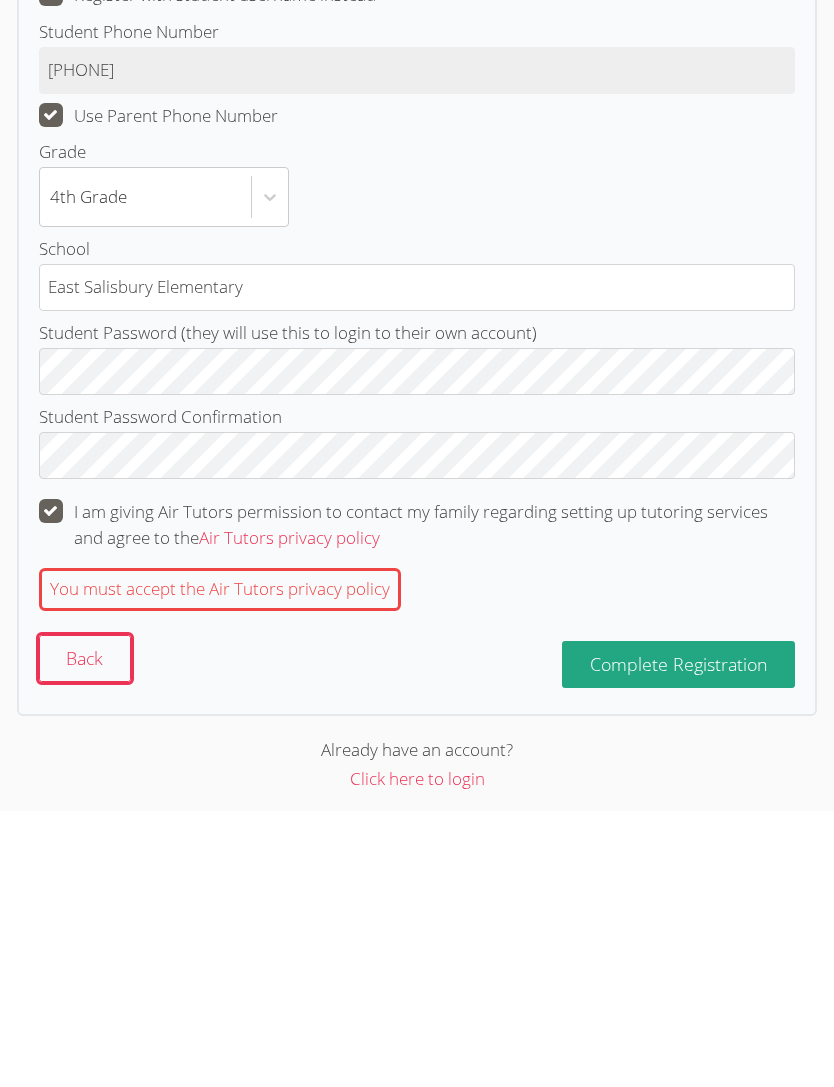 checkbox on "true" 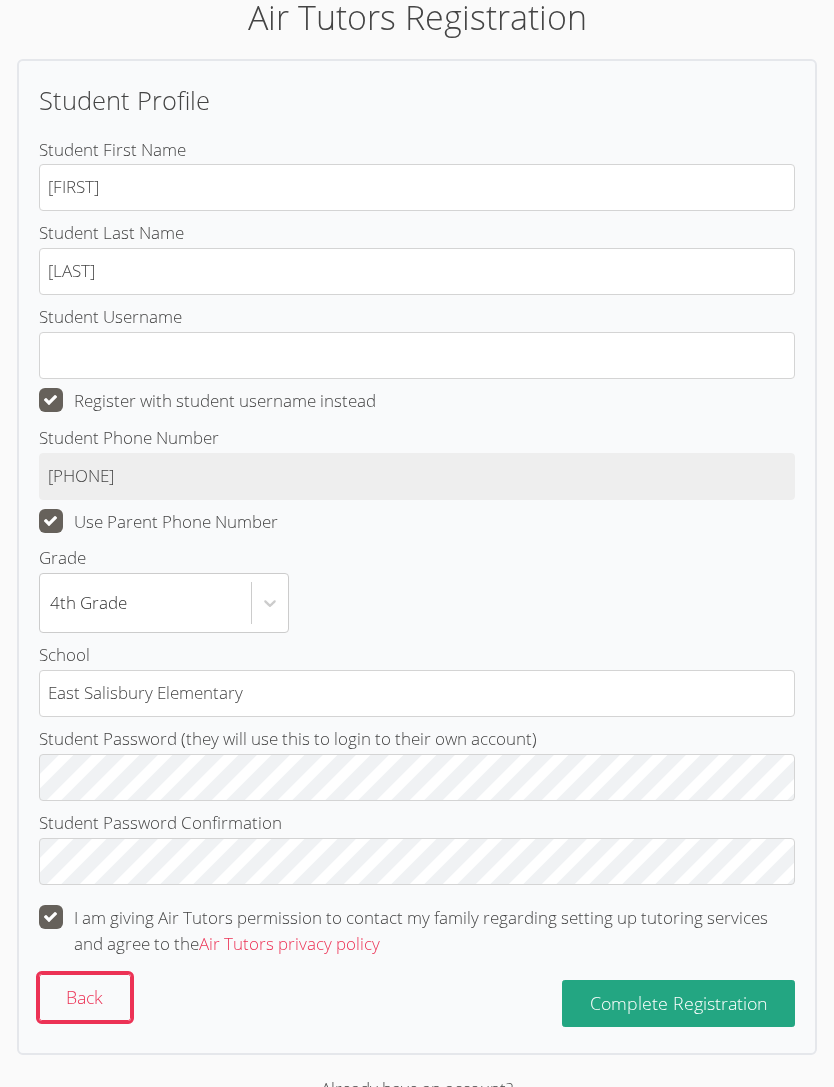 click on "Complete Registration" at bounding box center (679, 1003) 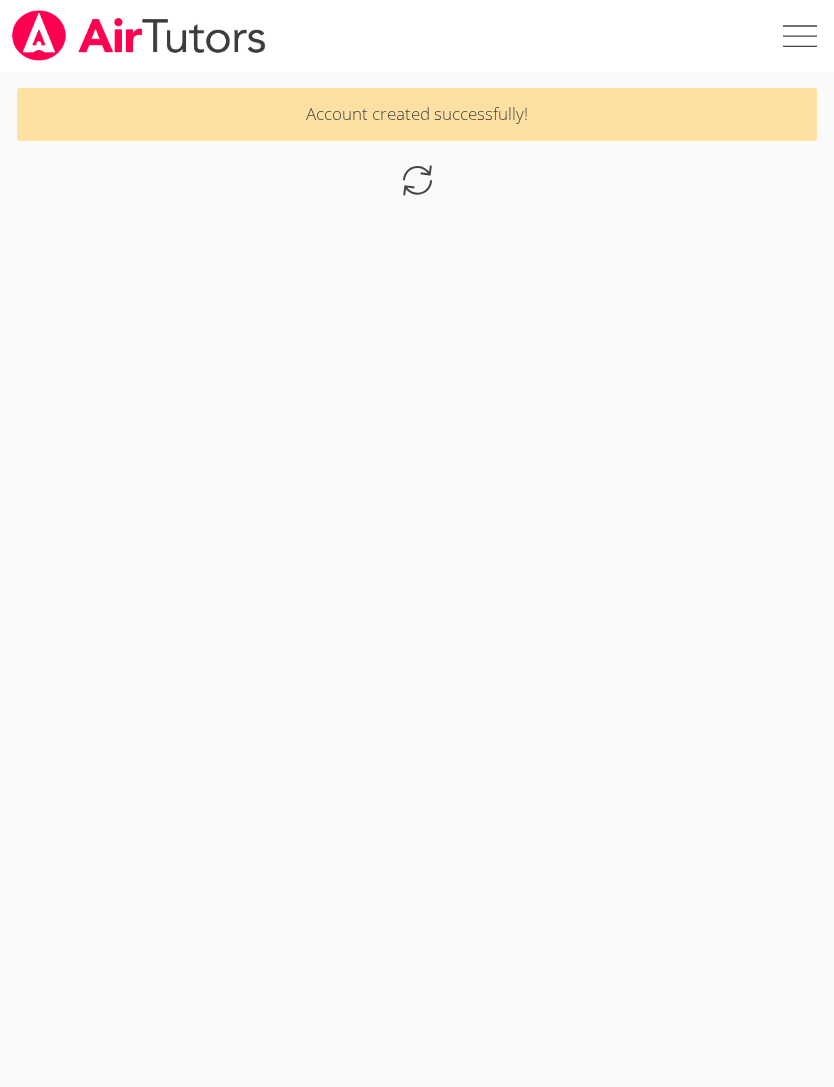 scroll, scrollTop: 0, scrollLeft: 0, axis: both 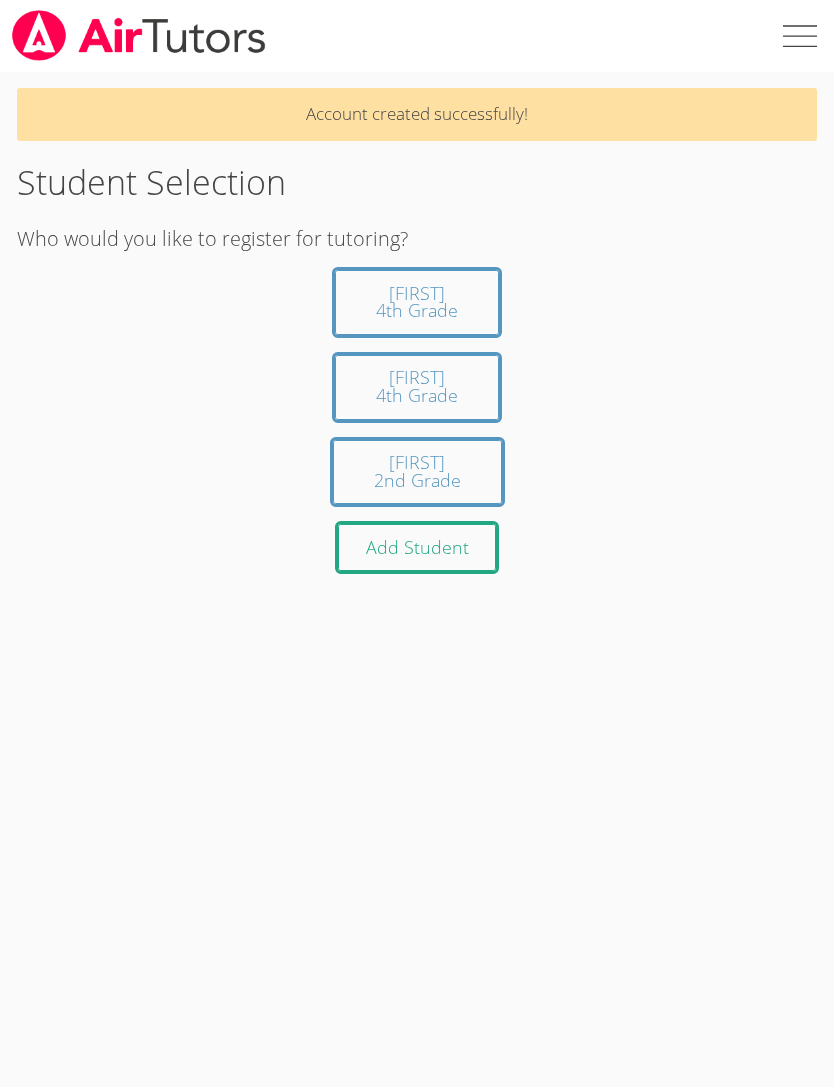 click on "Akili   4th Grade" at bounding box center [417, 302] 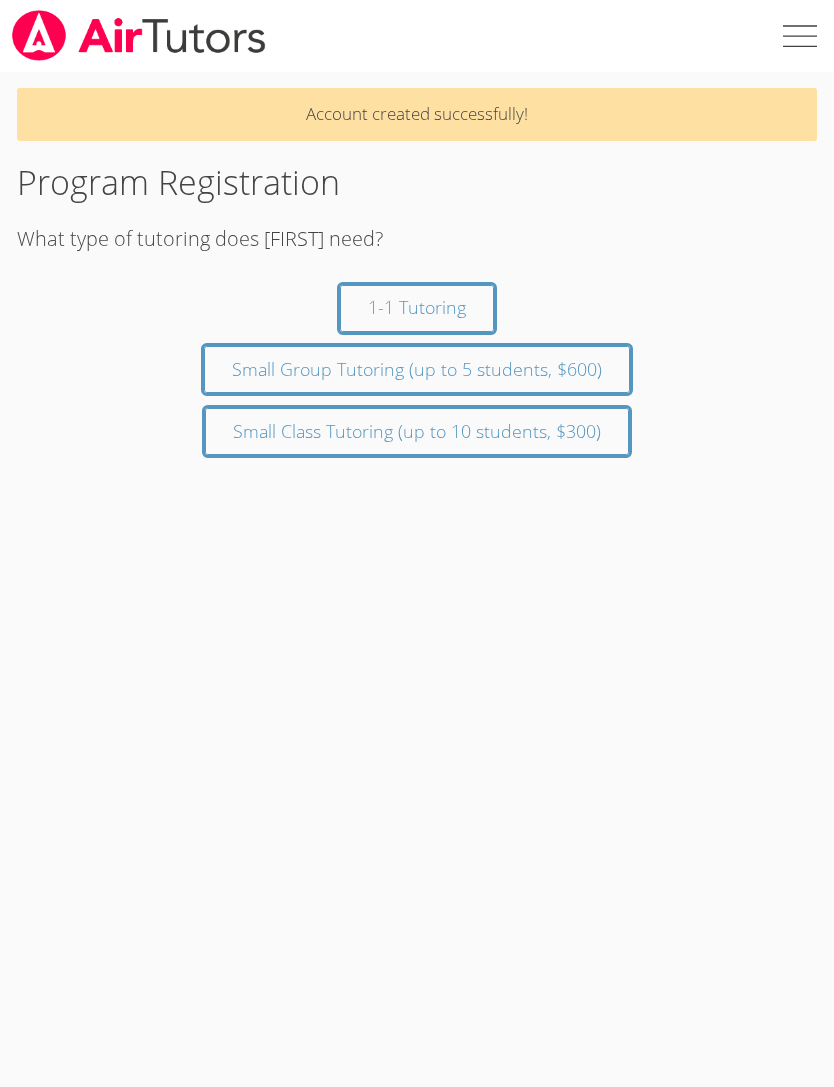 click on "1-1 Tutoring" at bounding box center [417, 308] 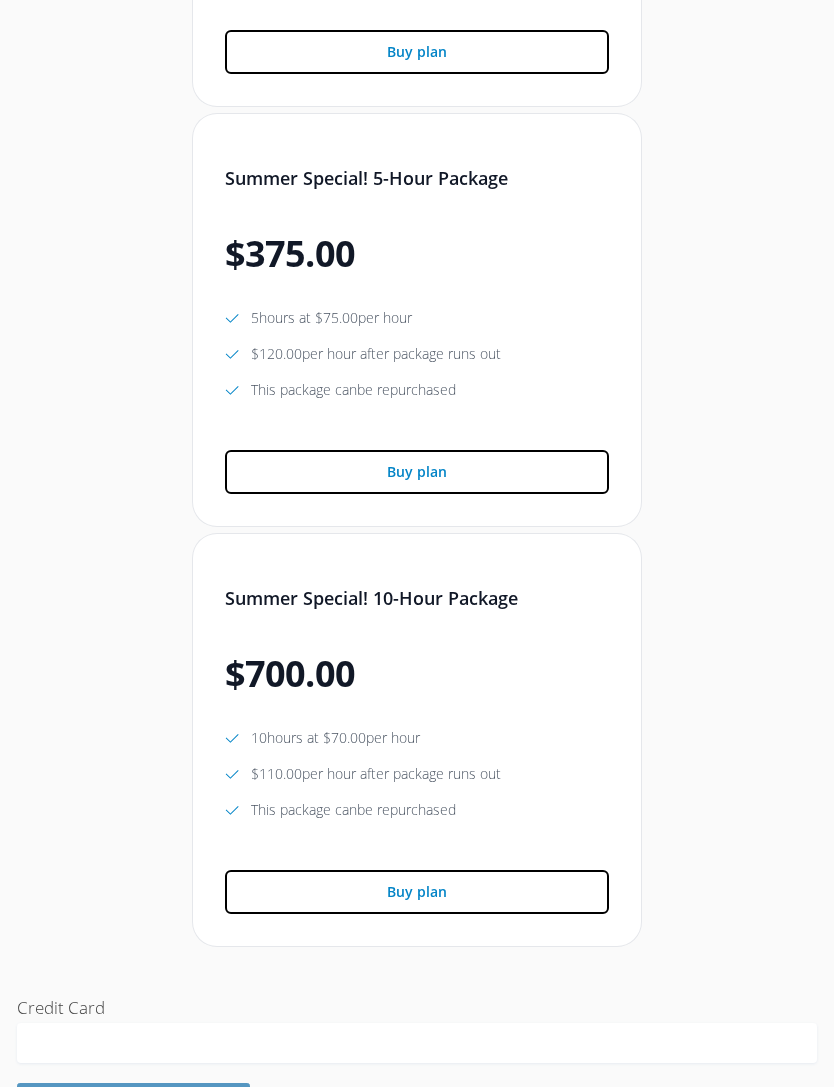 scroll, scrollTop: 0, scrollLeft: 0, axis: both 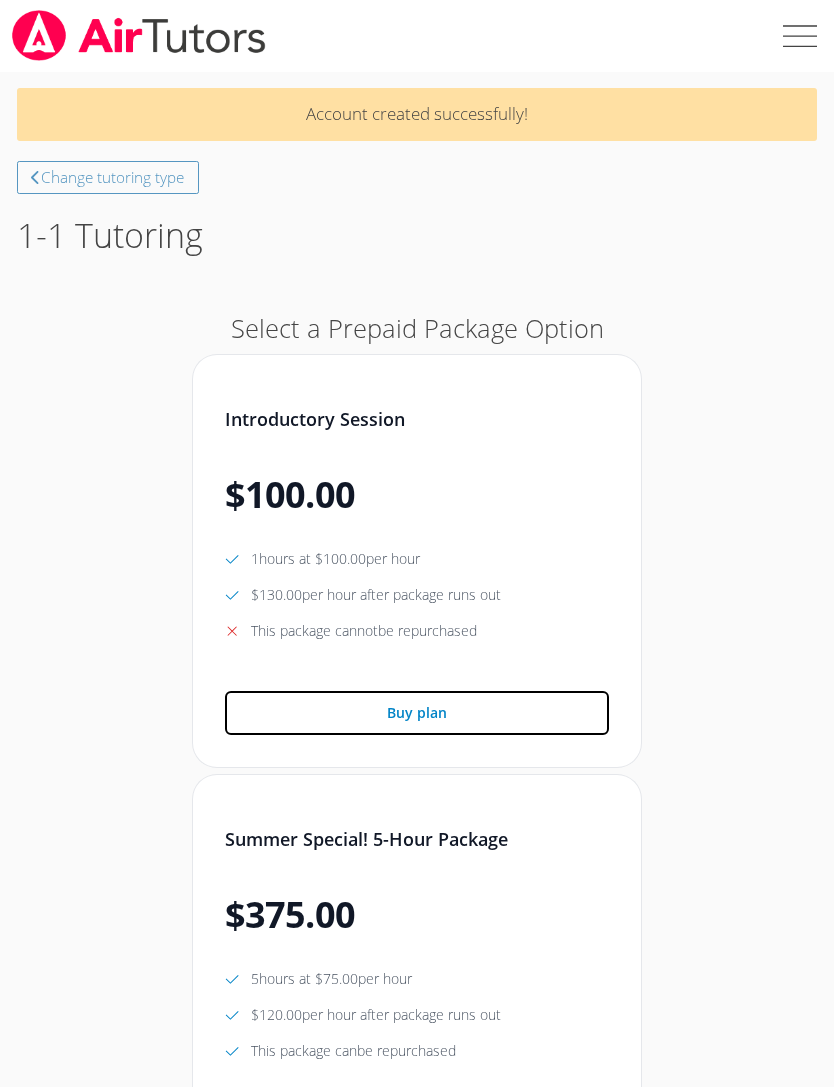 click 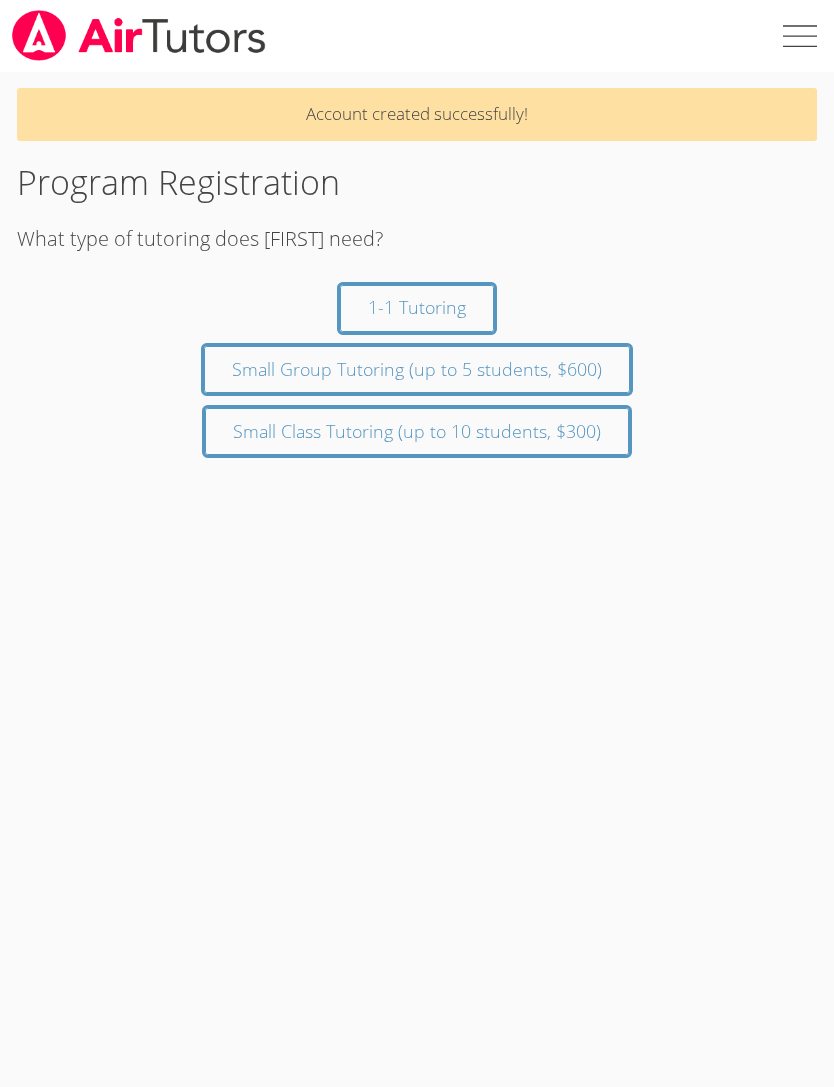 click at bounding box center [798, 36] 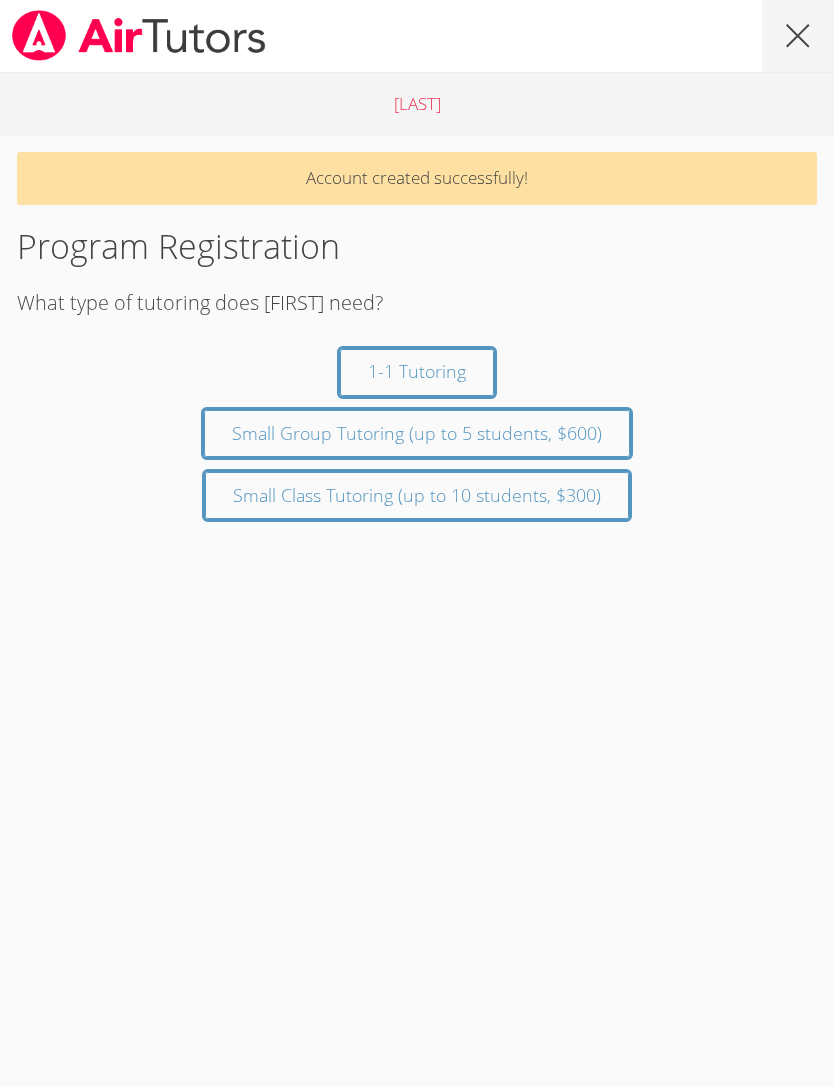 click at bounding box center [798, 36] 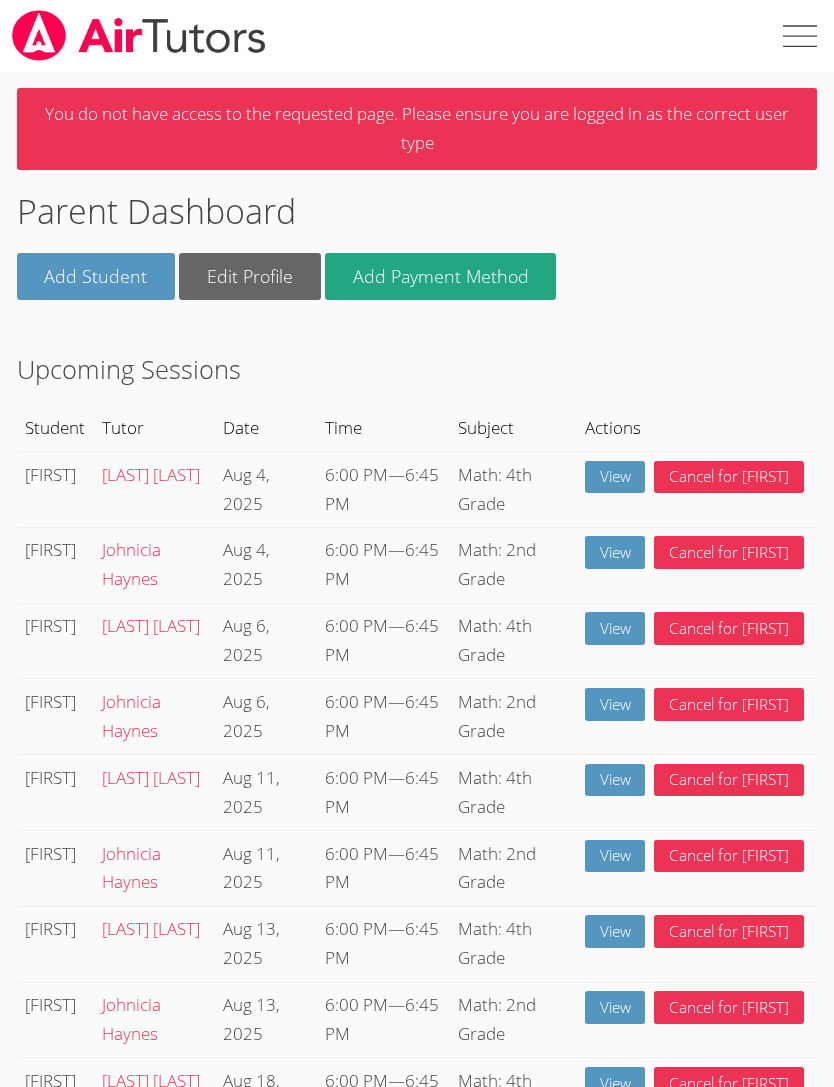 scroll, scrollTop: 0, scrollLeft: 0, axis: both 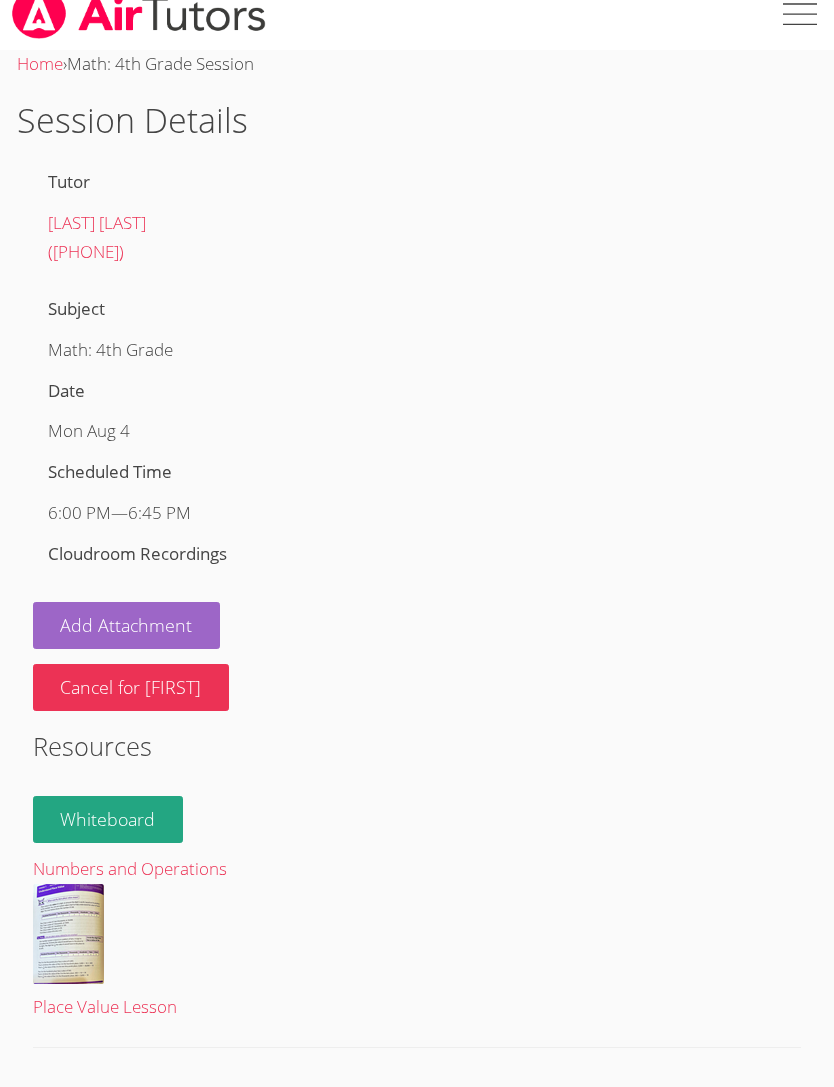 click on "Whiteboard" at bounding box center (108, 819) 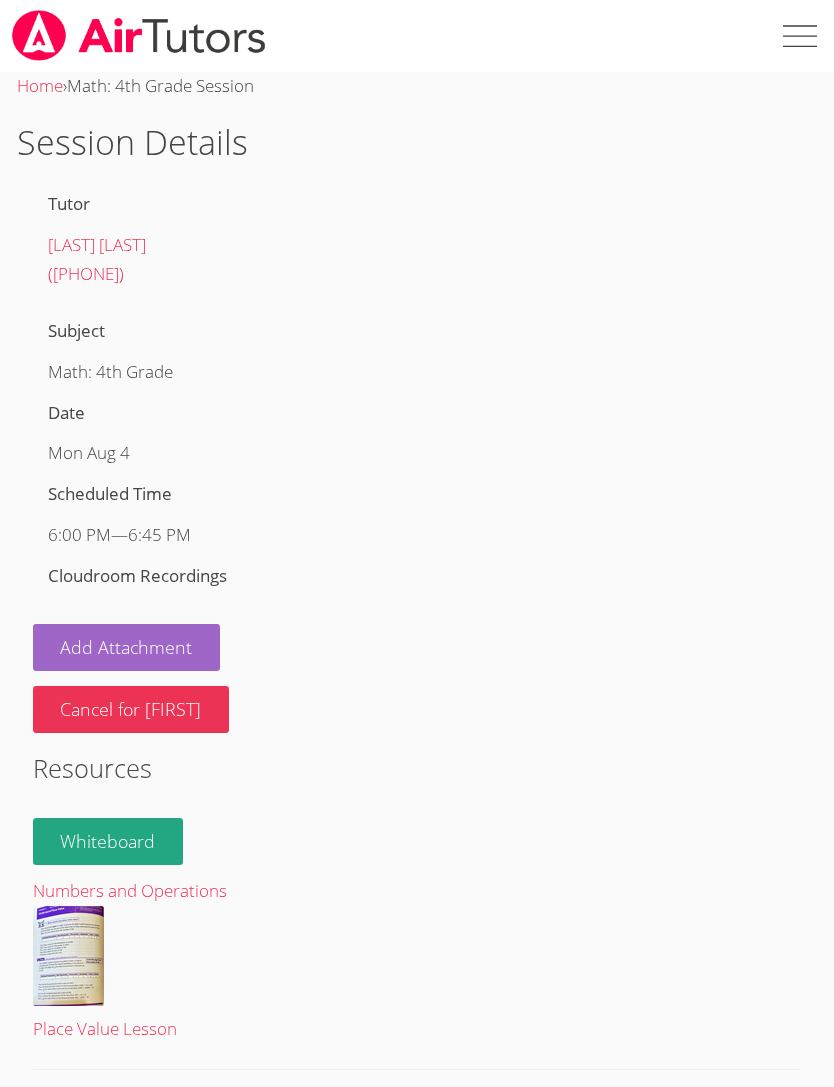 click at bounding box center [798, 36] 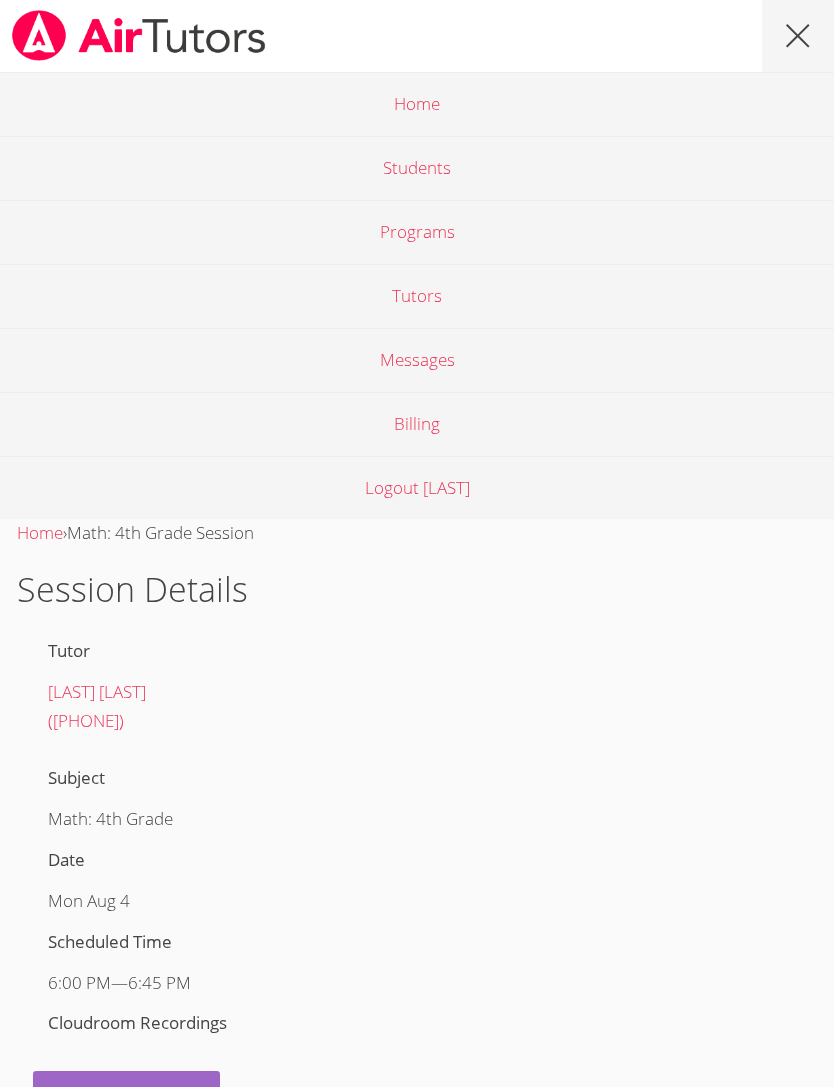 click on "Tutor" at bounding box center (417, 651) 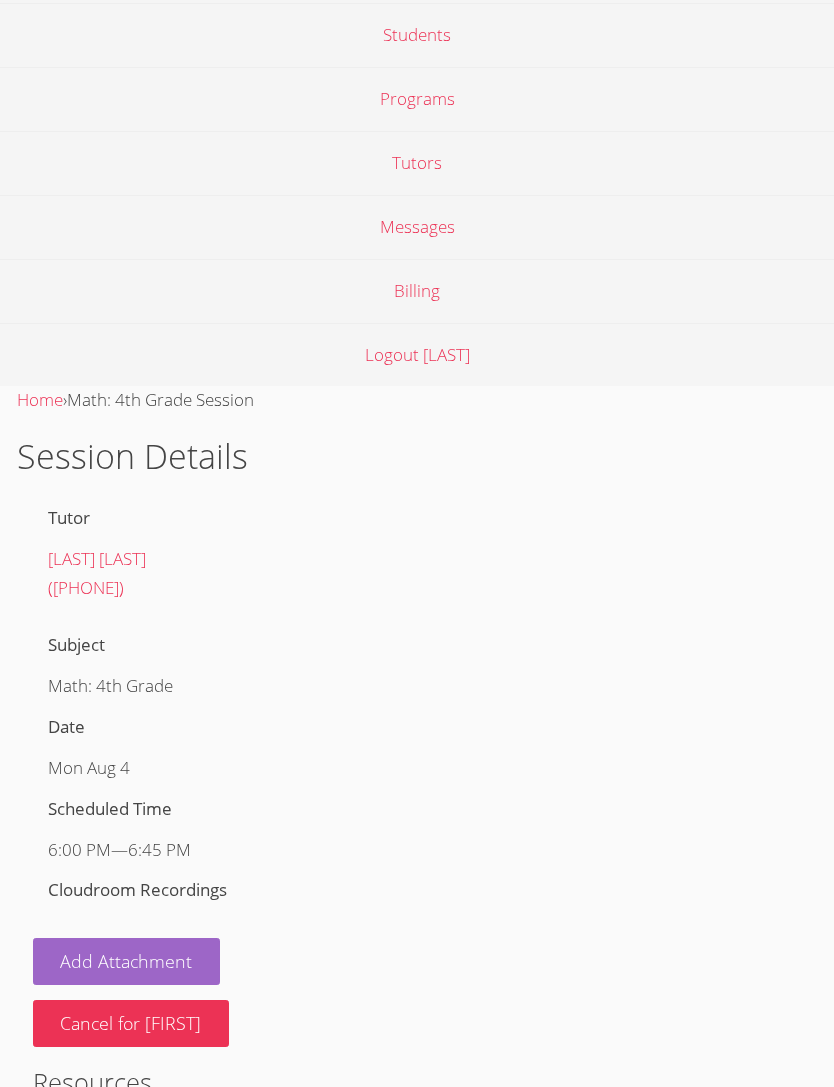scroll, scrollTop: 0, scrollLeft: 0, axis: both 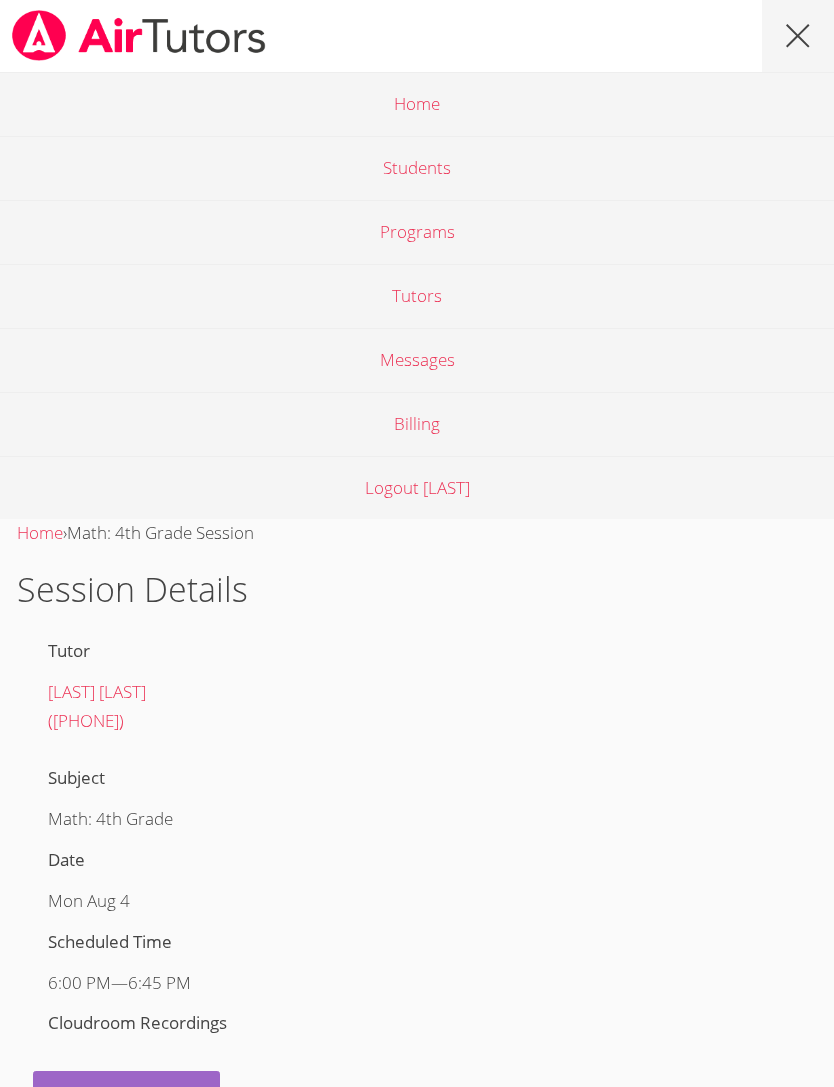 click on "Tutors" at bounding box center (417, 296) 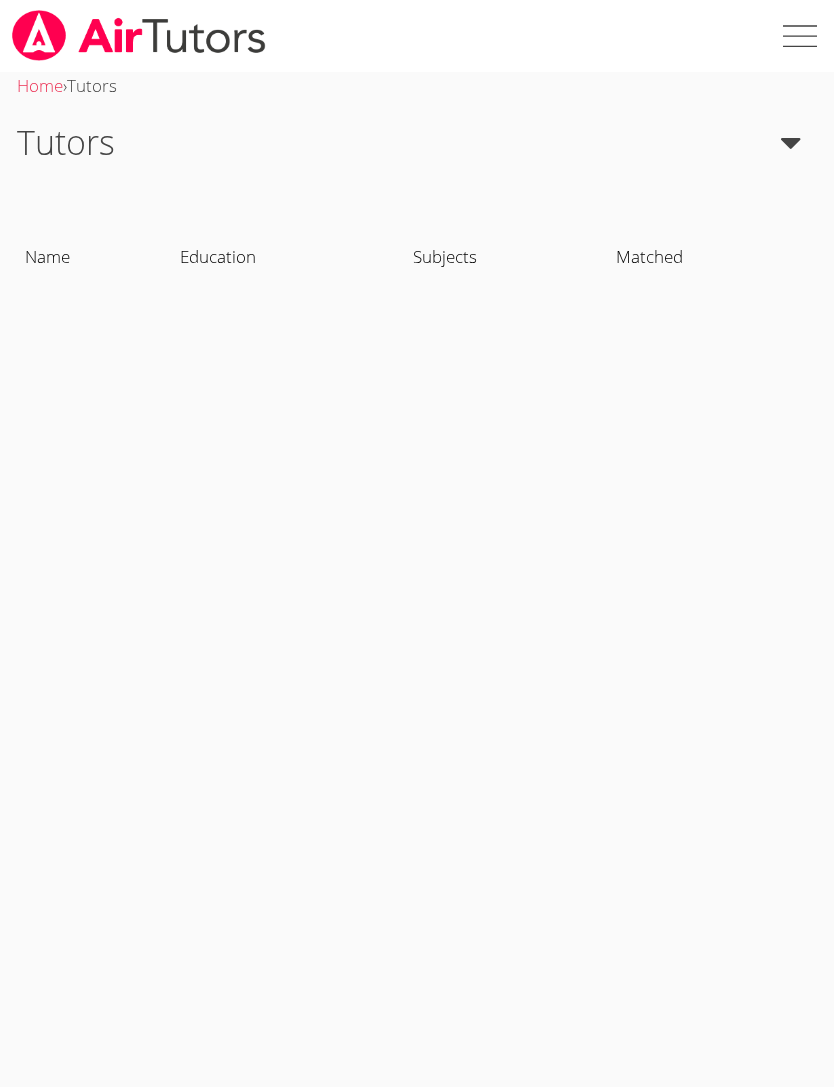 click at bounding box center (781, 143) 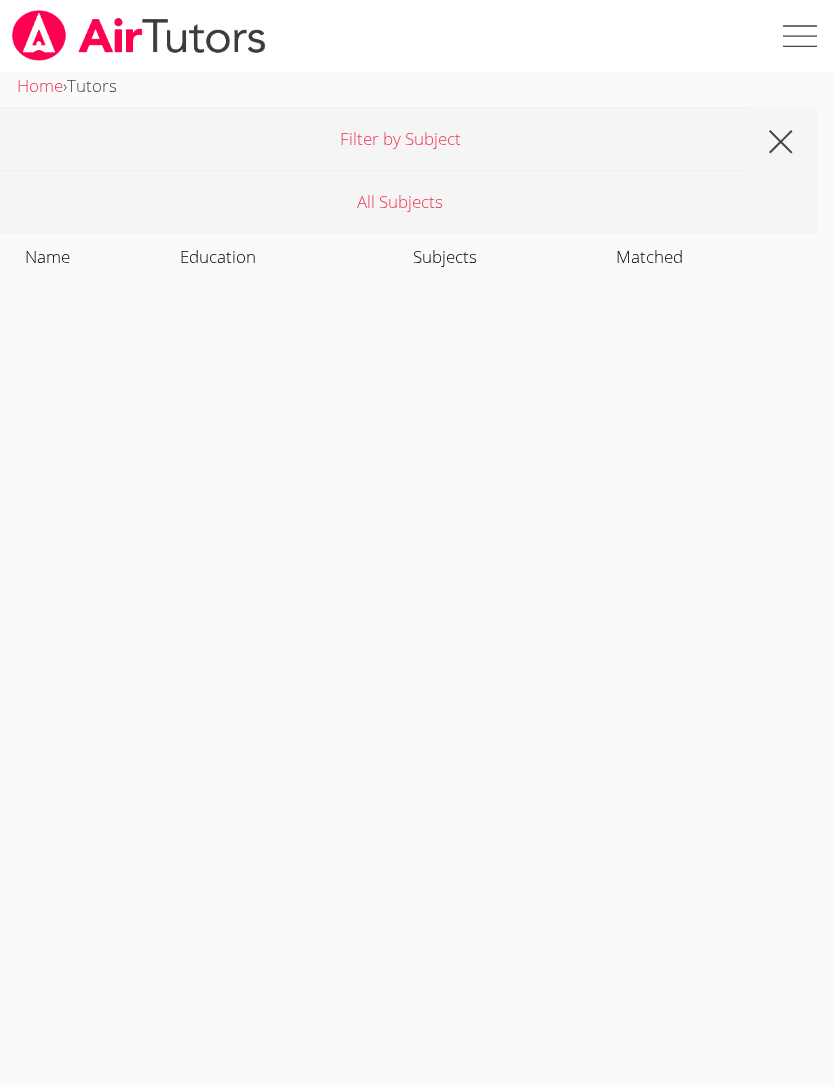 click on "Name" at bounding box center (94, 257) 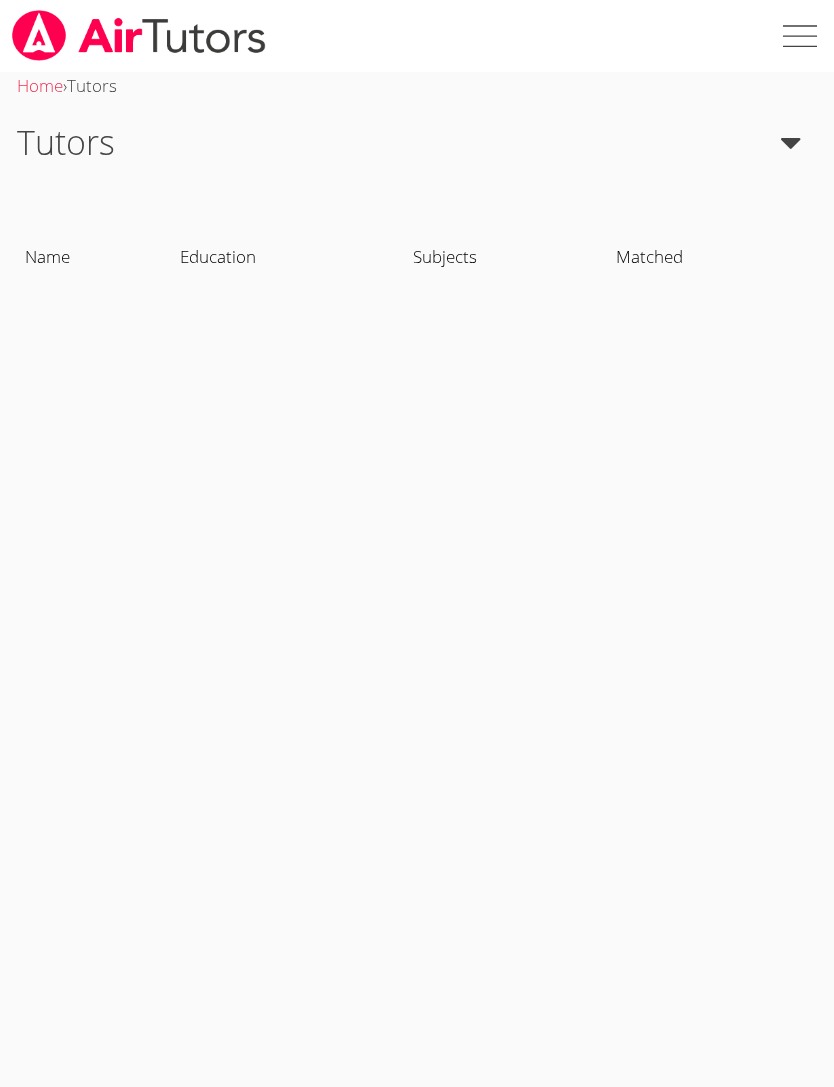 click at bounding box center [781, 143] 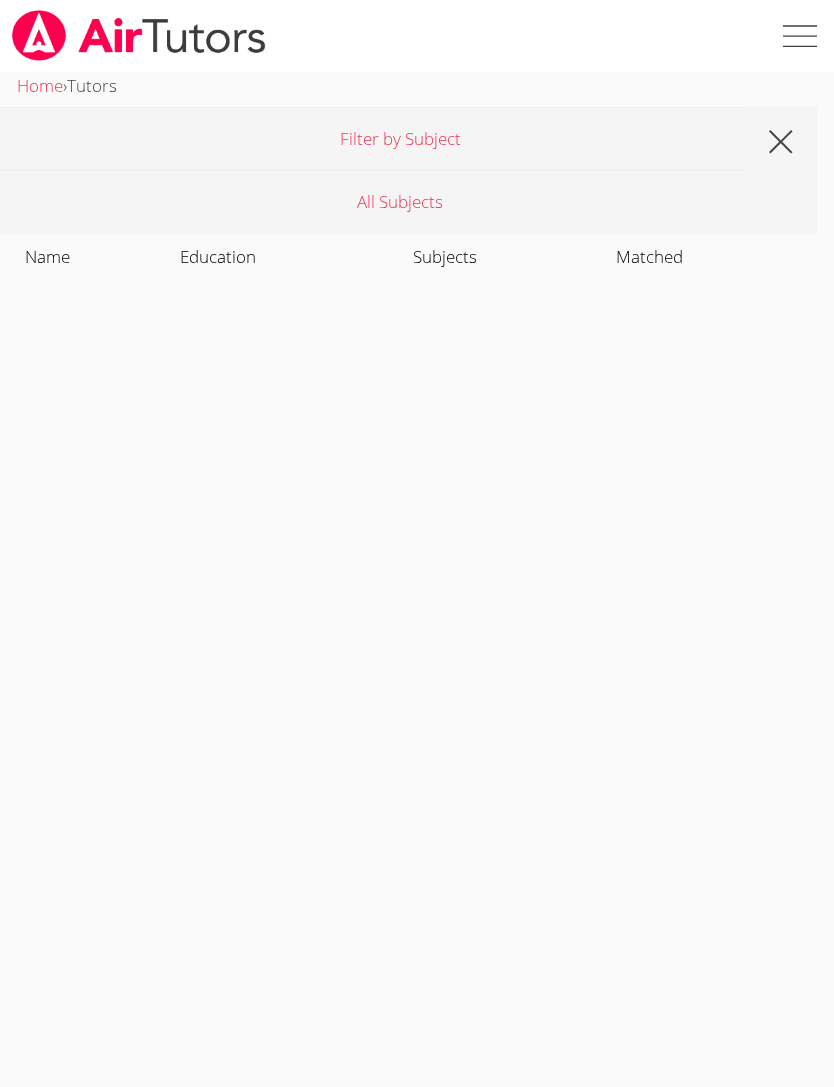click at bounding box center [781, 143] 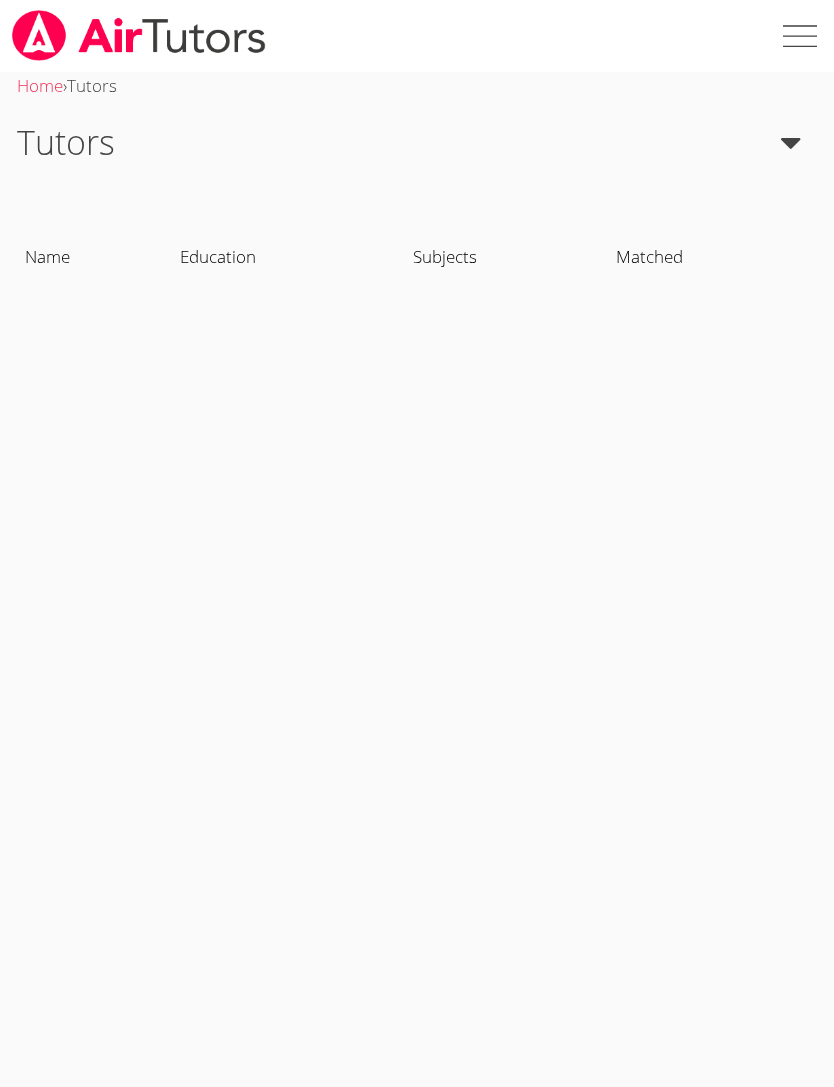 click at bounding box center [798, 36] 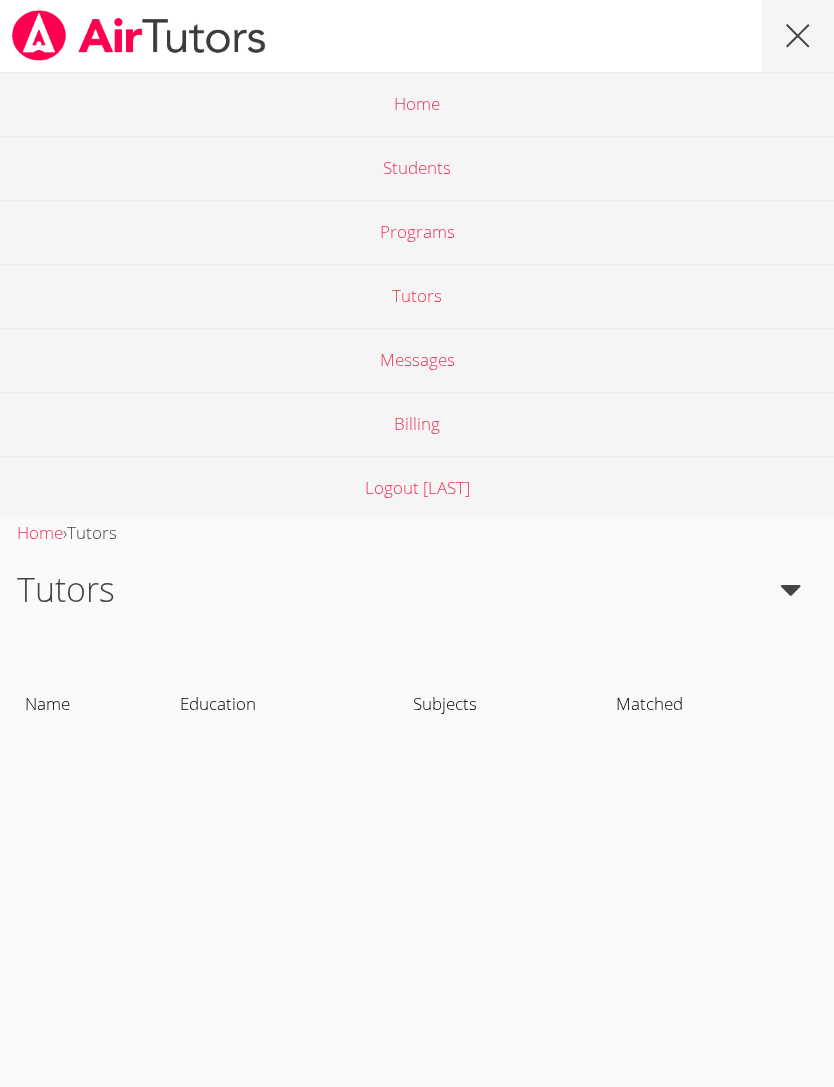 click on "Students" at bounding box center (417, 168) 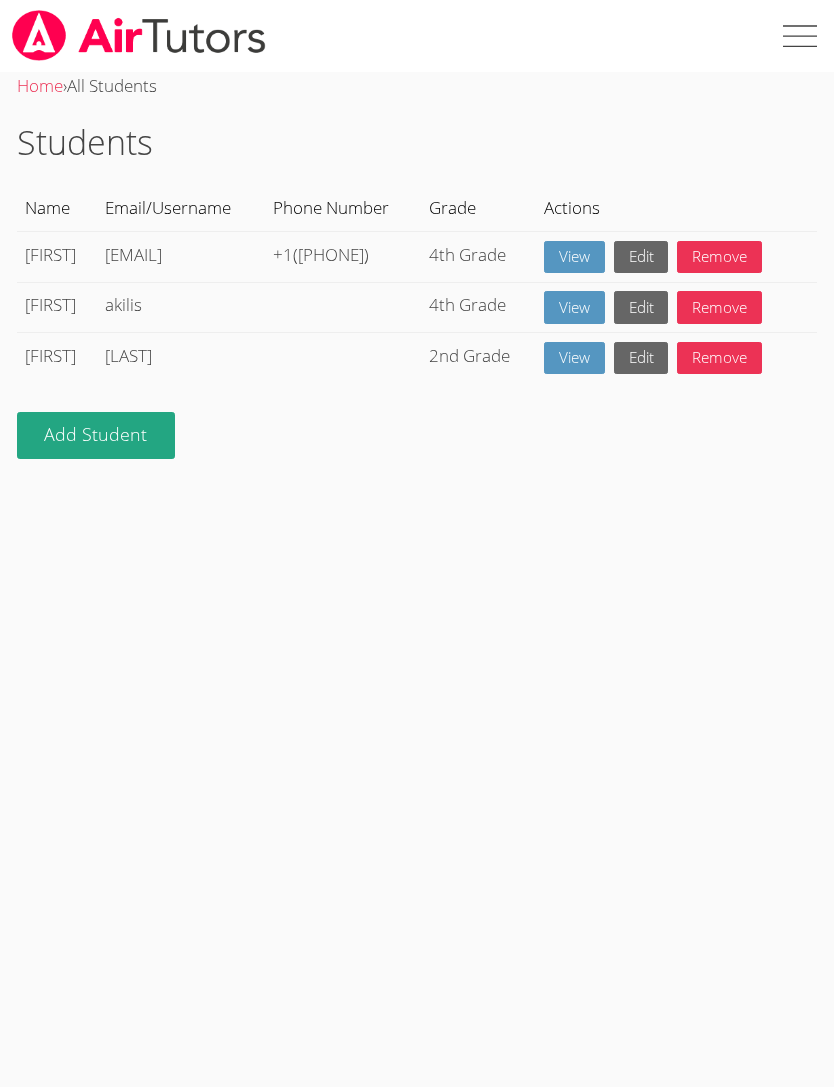 click on "View" at bounding box center (574, 307) 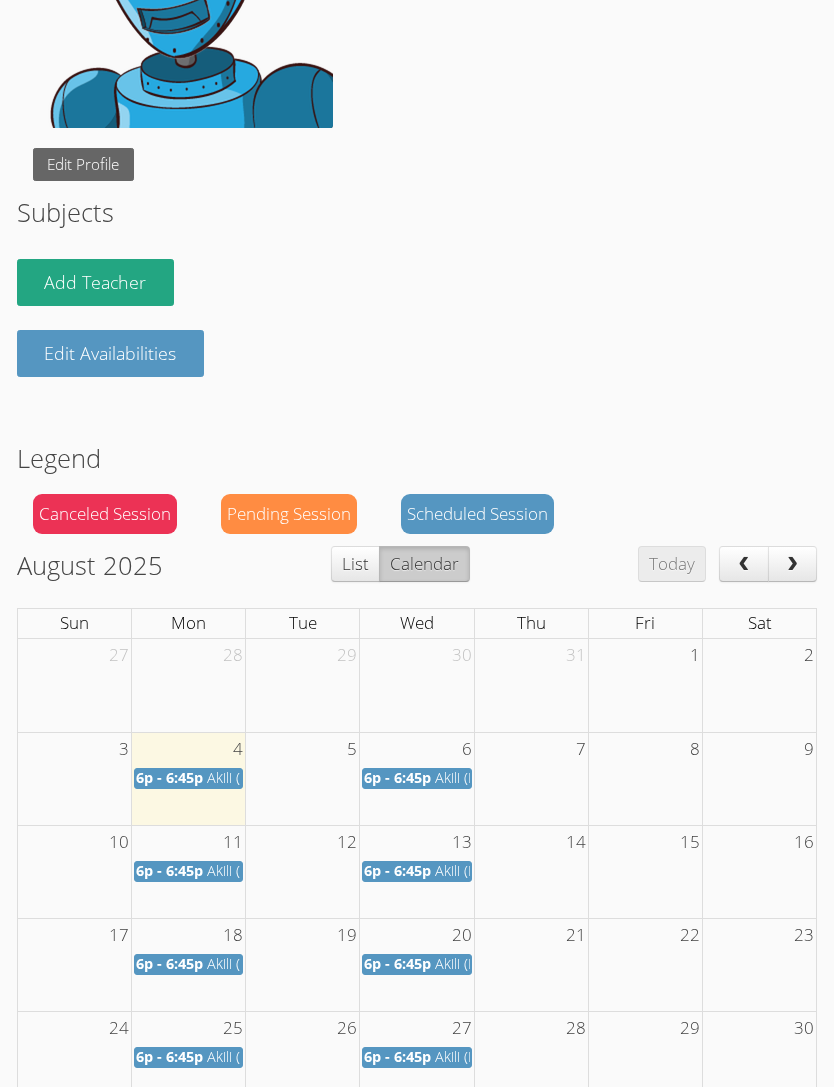 scroll, scrollTop: 674, scrollLeft: 0, axis: vertical 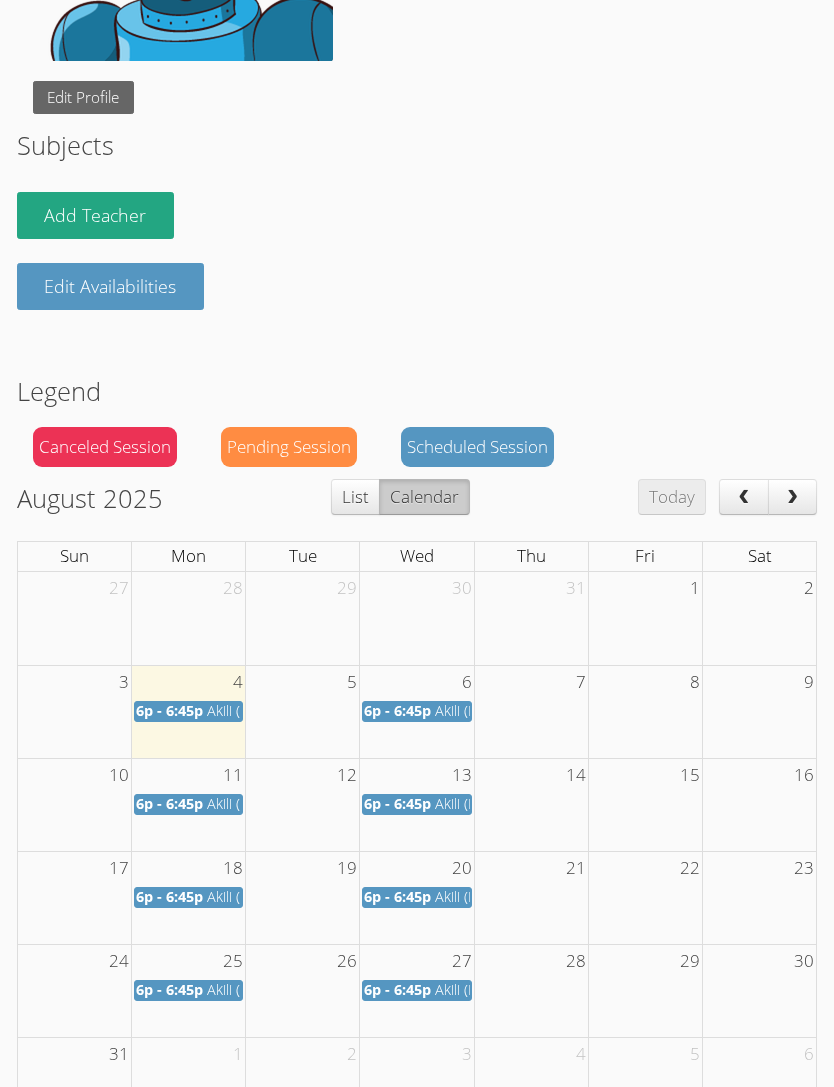 click on "6p - 6:45p" at bounding box center [169, 710] 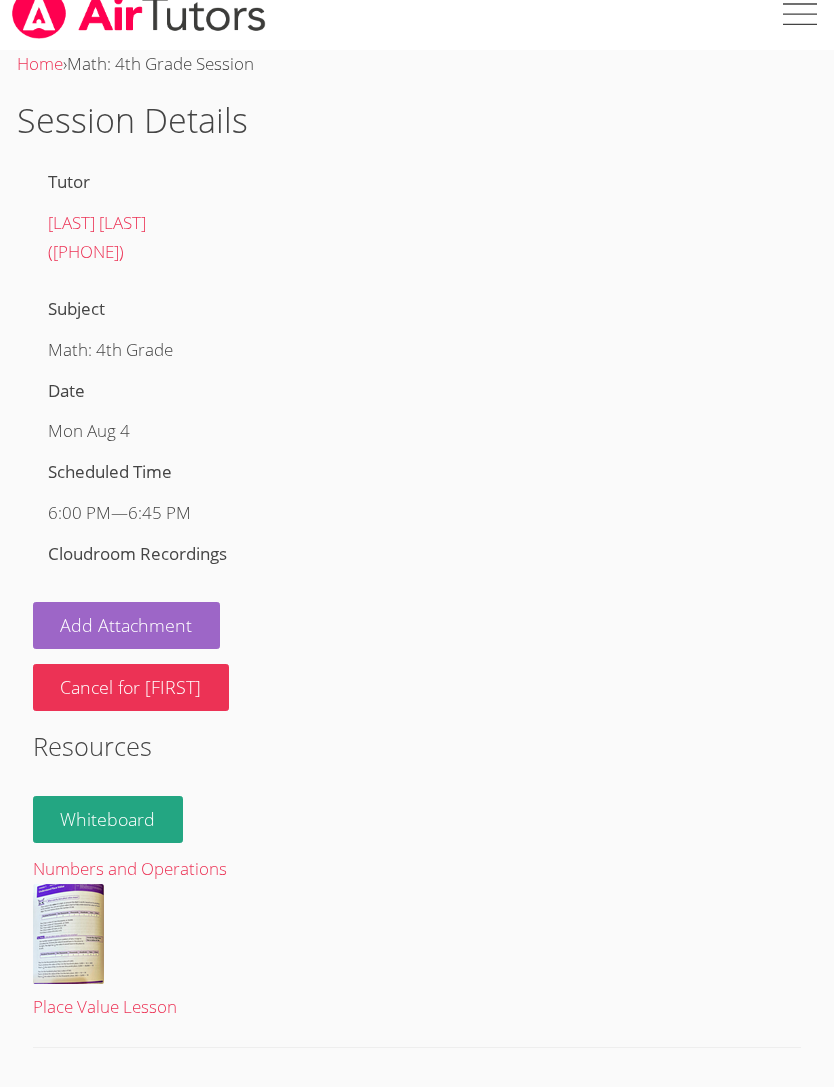 scroll, scrollTop: 0, scrollLeft: 0, axis: both 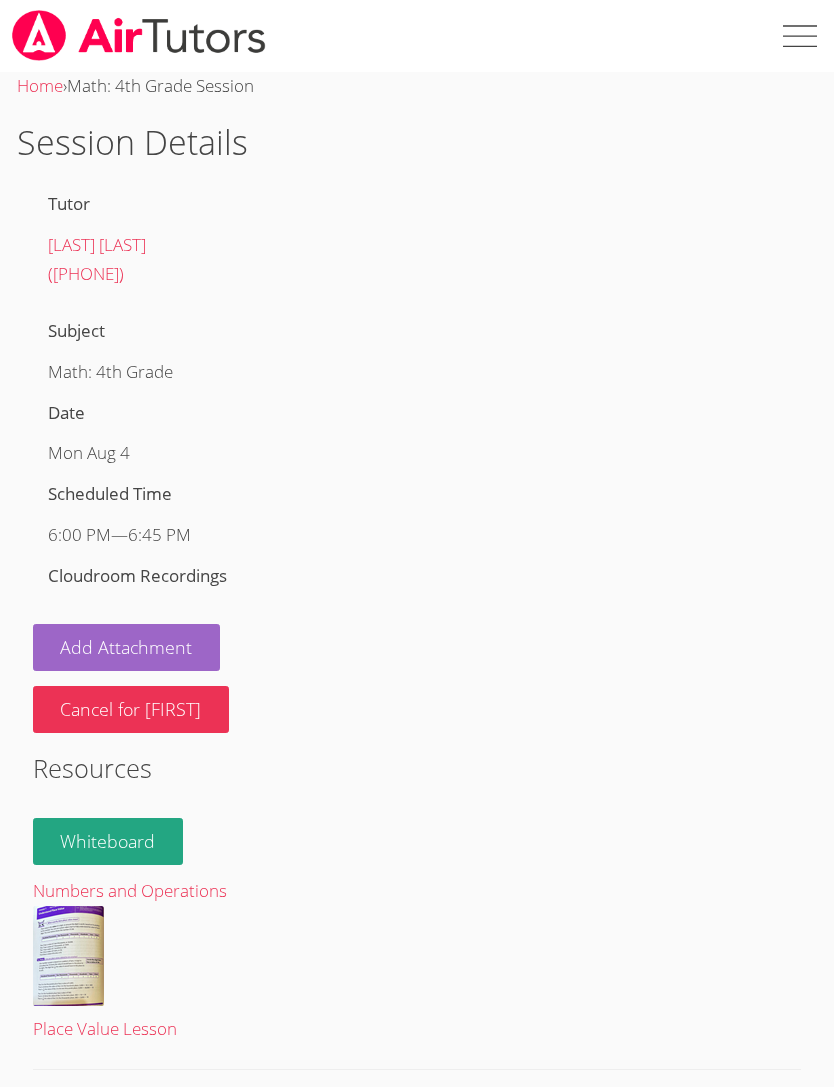 click at bounding box center [798, 36] 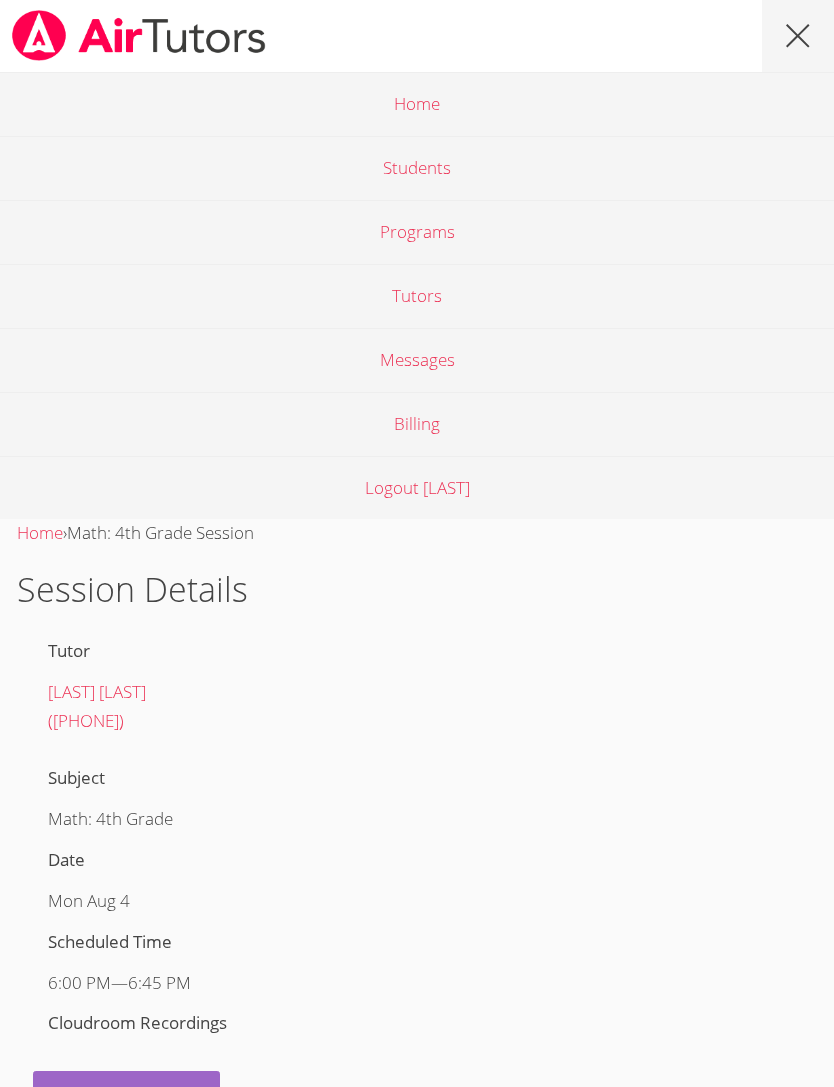 click on "Home" at bounding box center [417, 104] 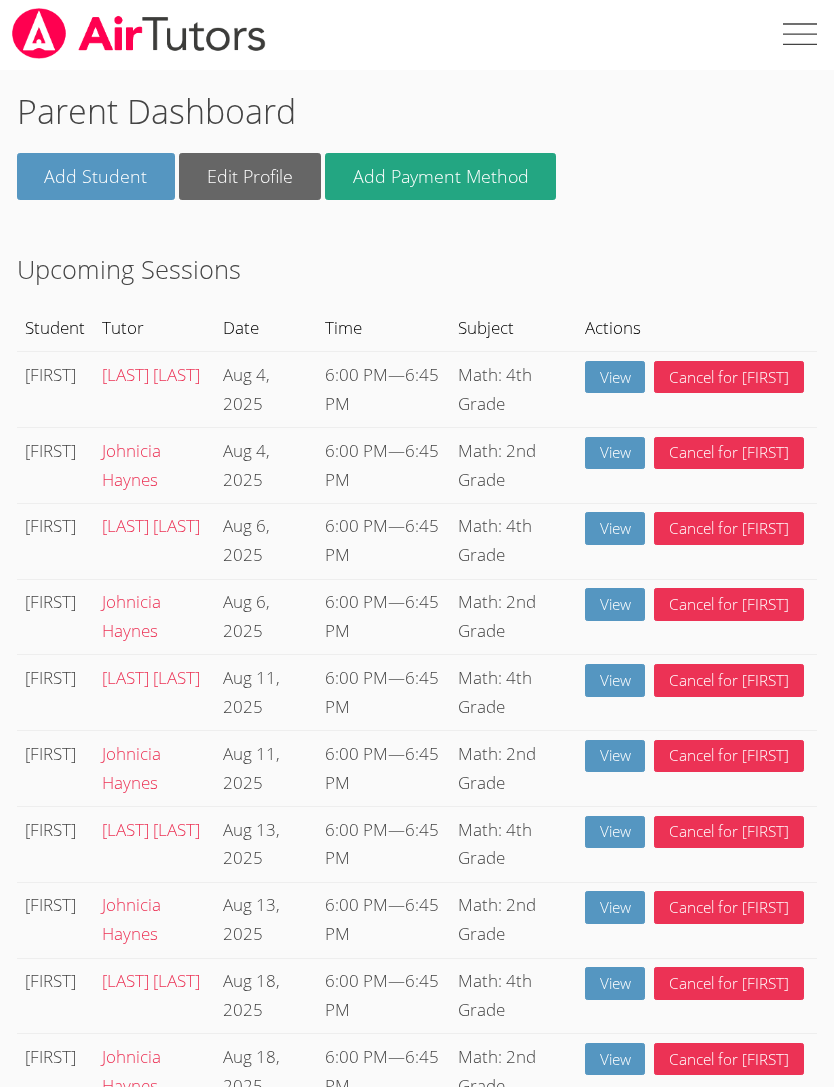 scroll, scrollTop: 0, scrollLeft: 0, axis: both 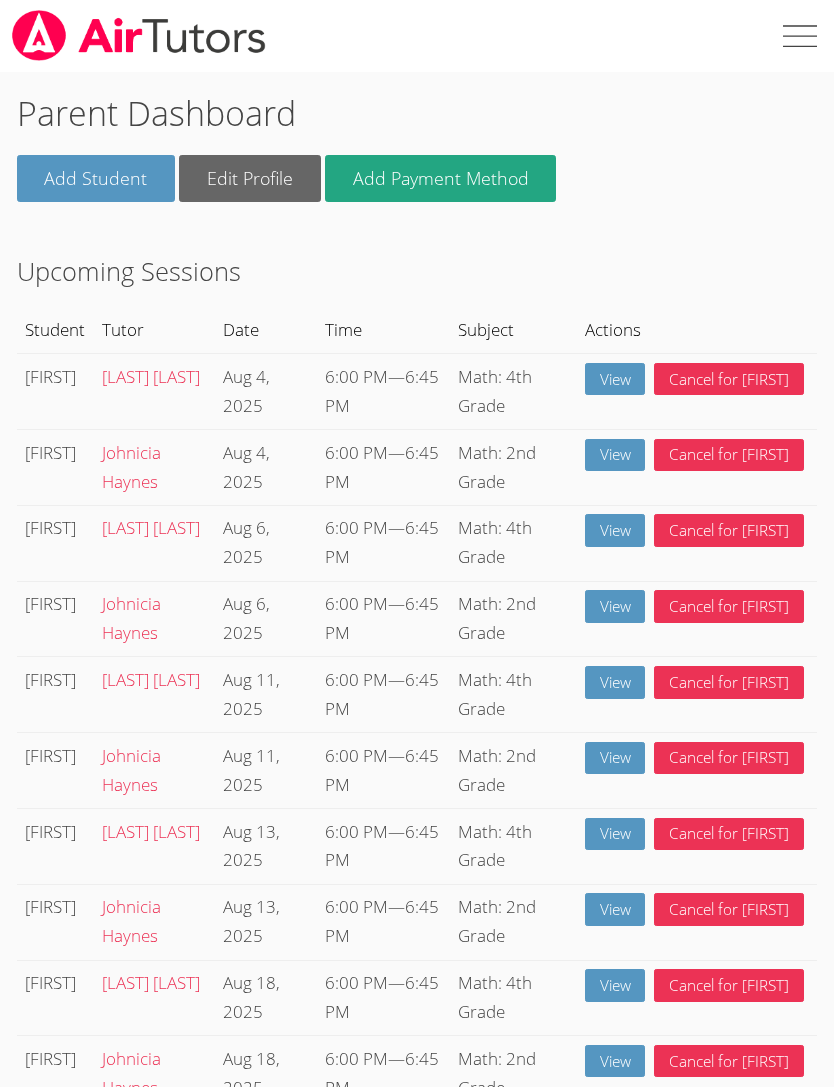click at bounding box center (798, 36) 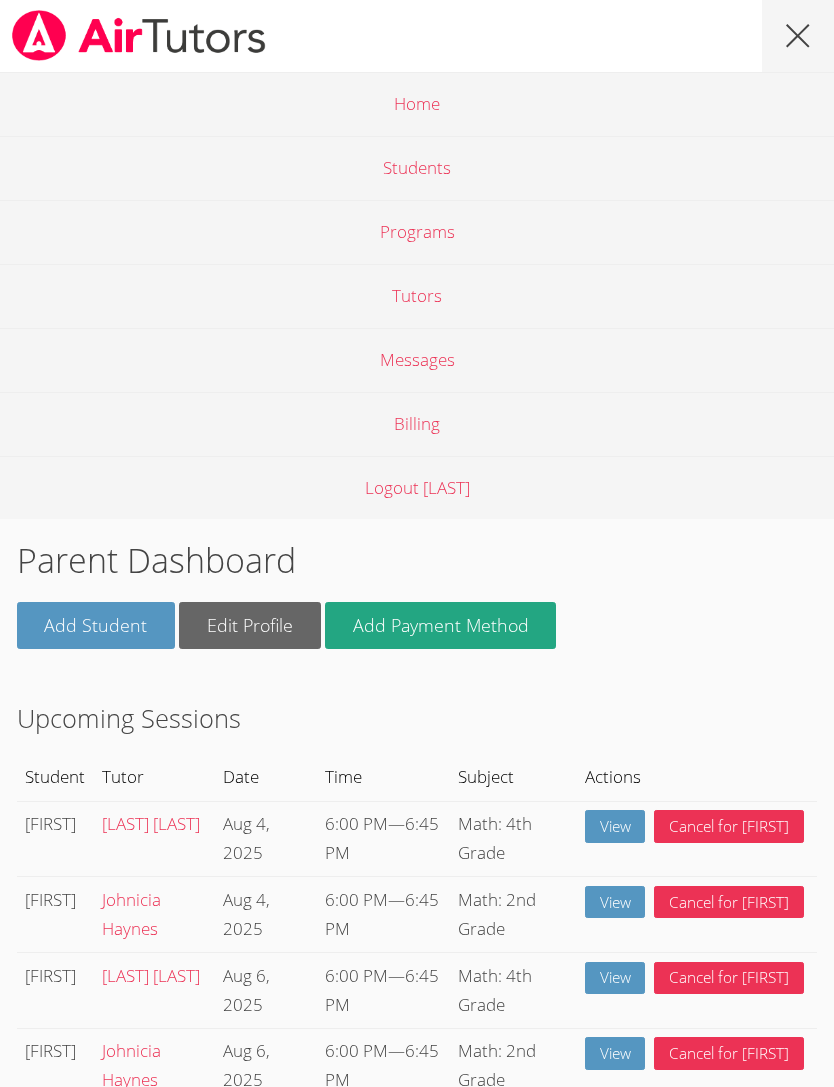 click on "Programs" at bounding box center [417, 232] 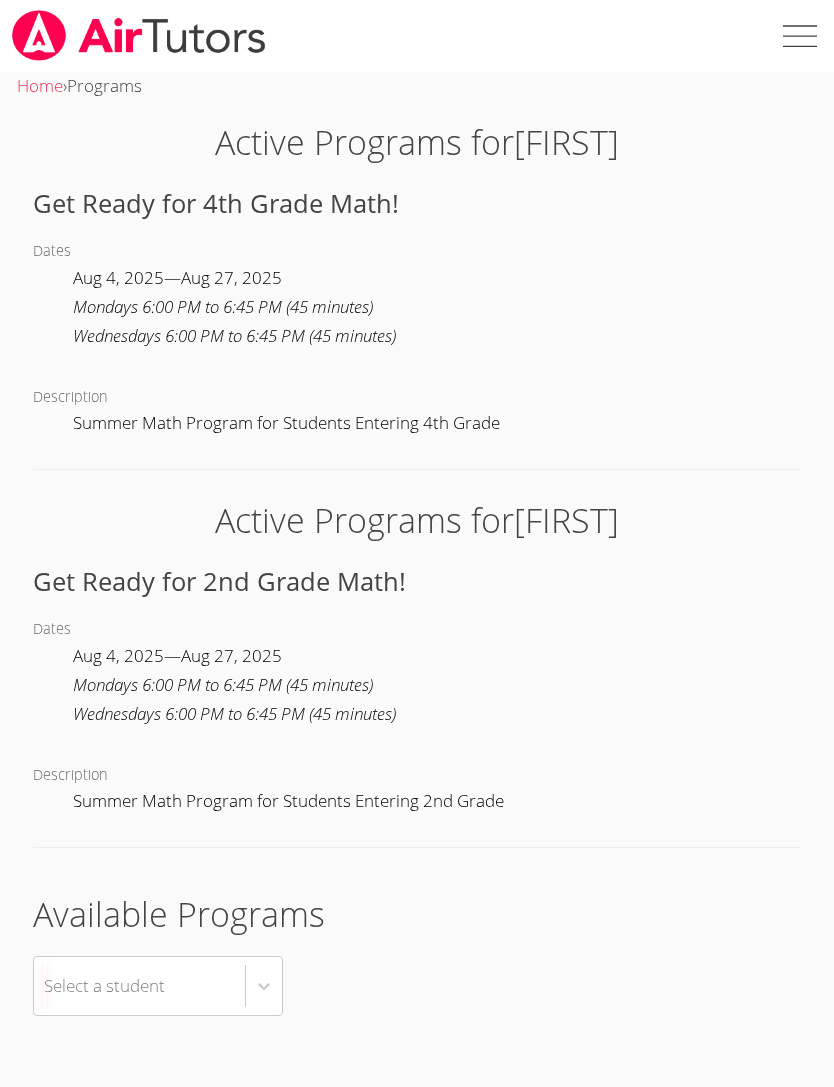 scroll, scrollTop: 65, scrollLeft: 0, axis: vertical 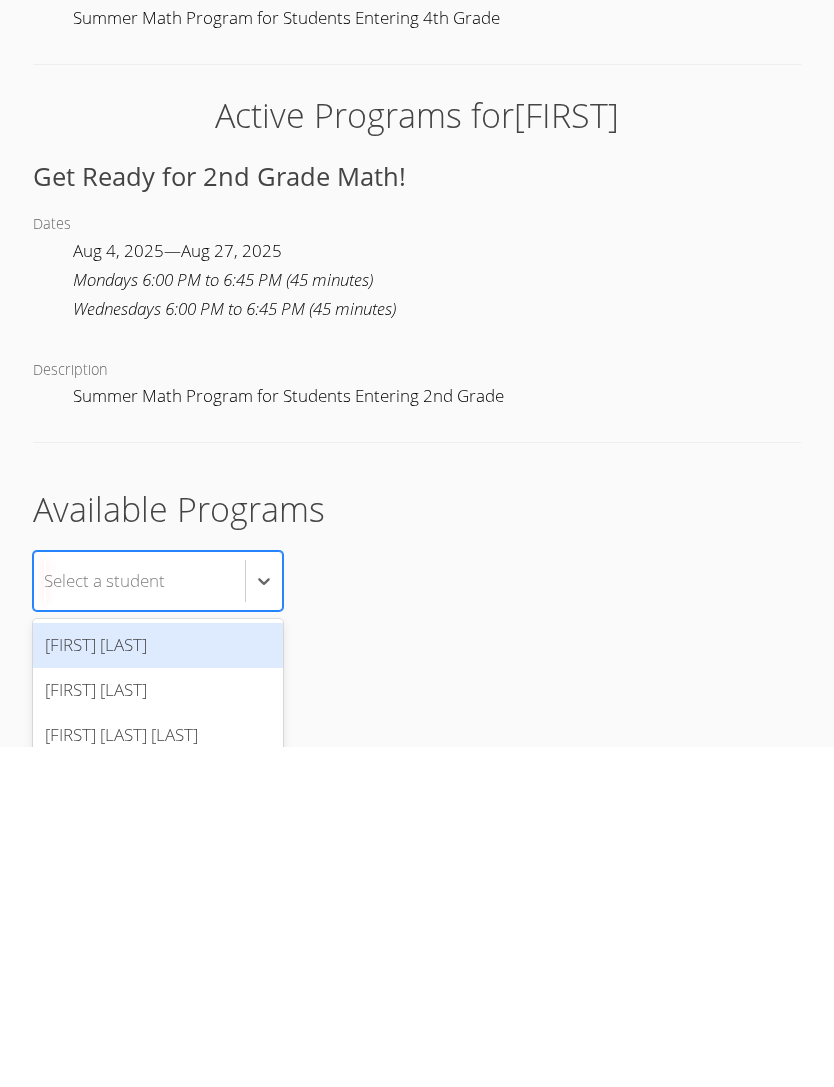 click on "[FIRST] [LAST]" at bounding box center [158, 1030] 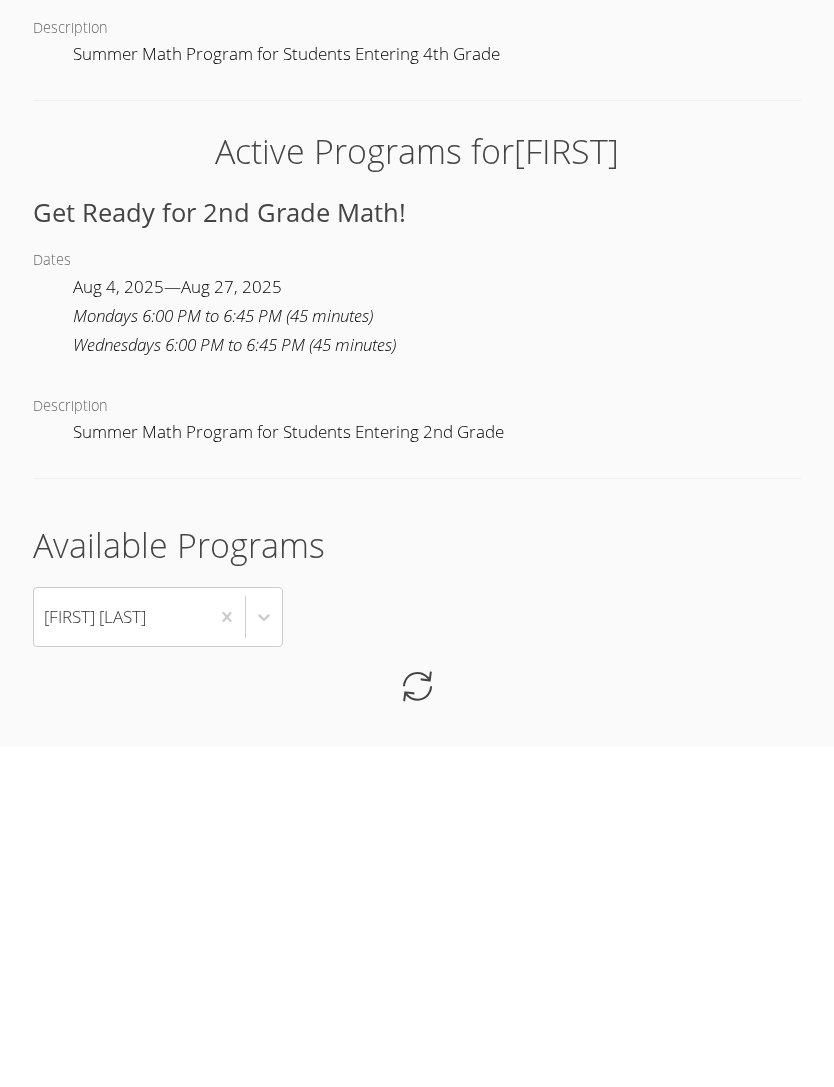 scroll, scrollTop: 0, scrollLeft: 0, axis: both 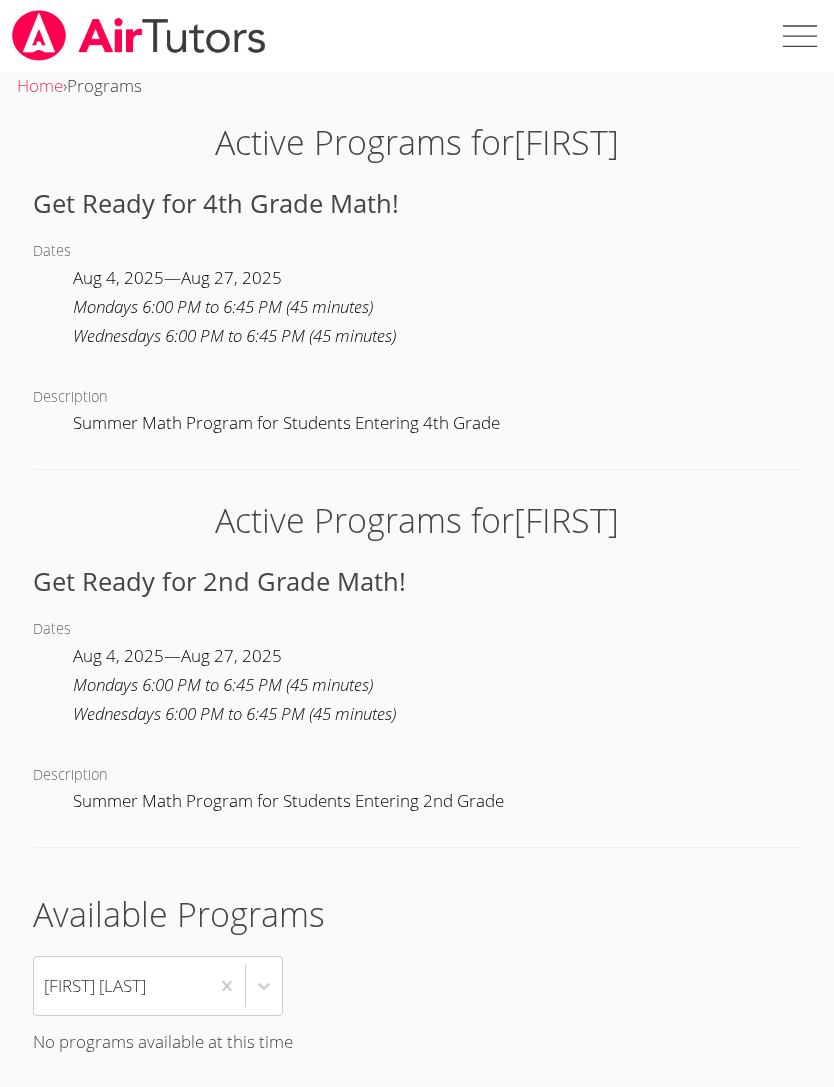 click at bounding box center [798, 36] 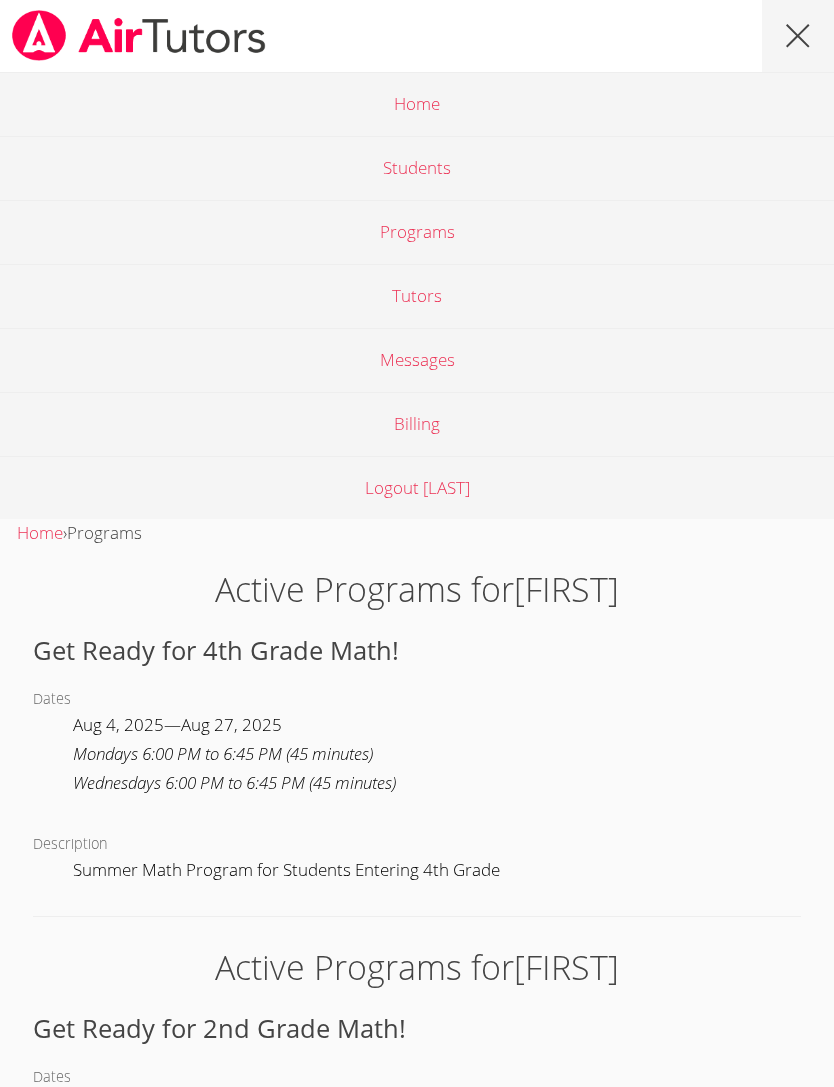 click on "Students" at bounding box center (417, 168) 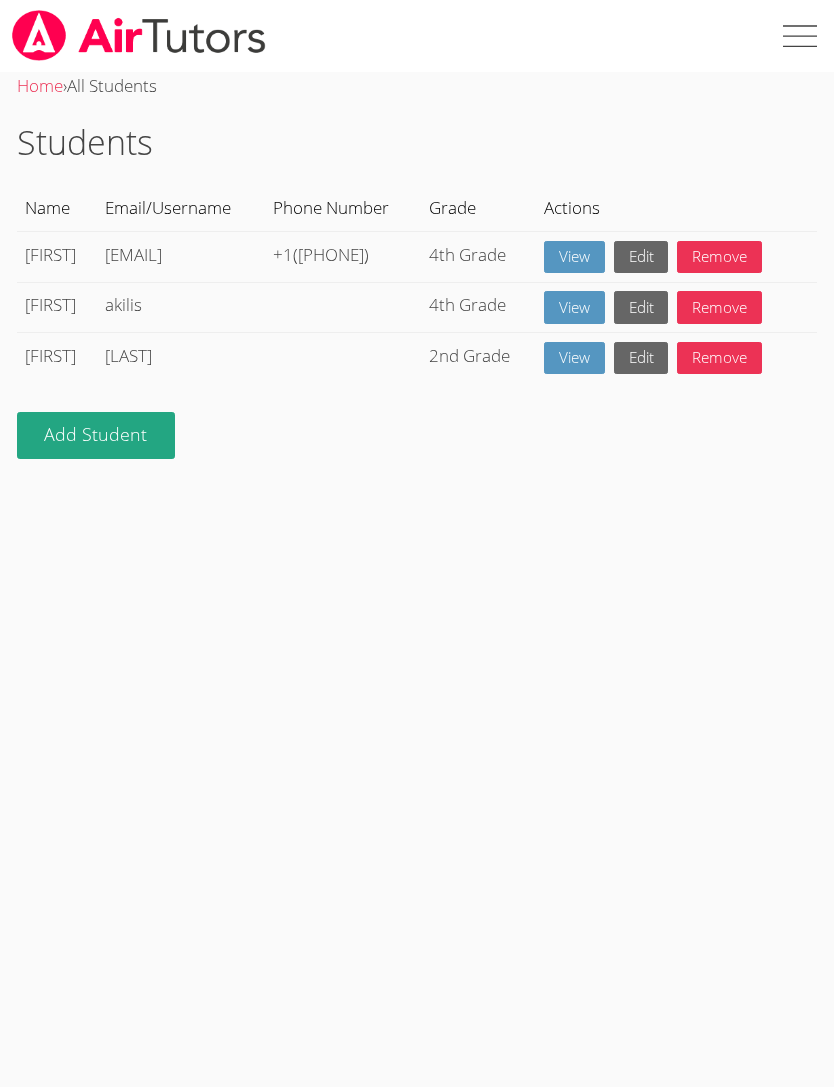 click on "View" at bounding box center [574, 307] 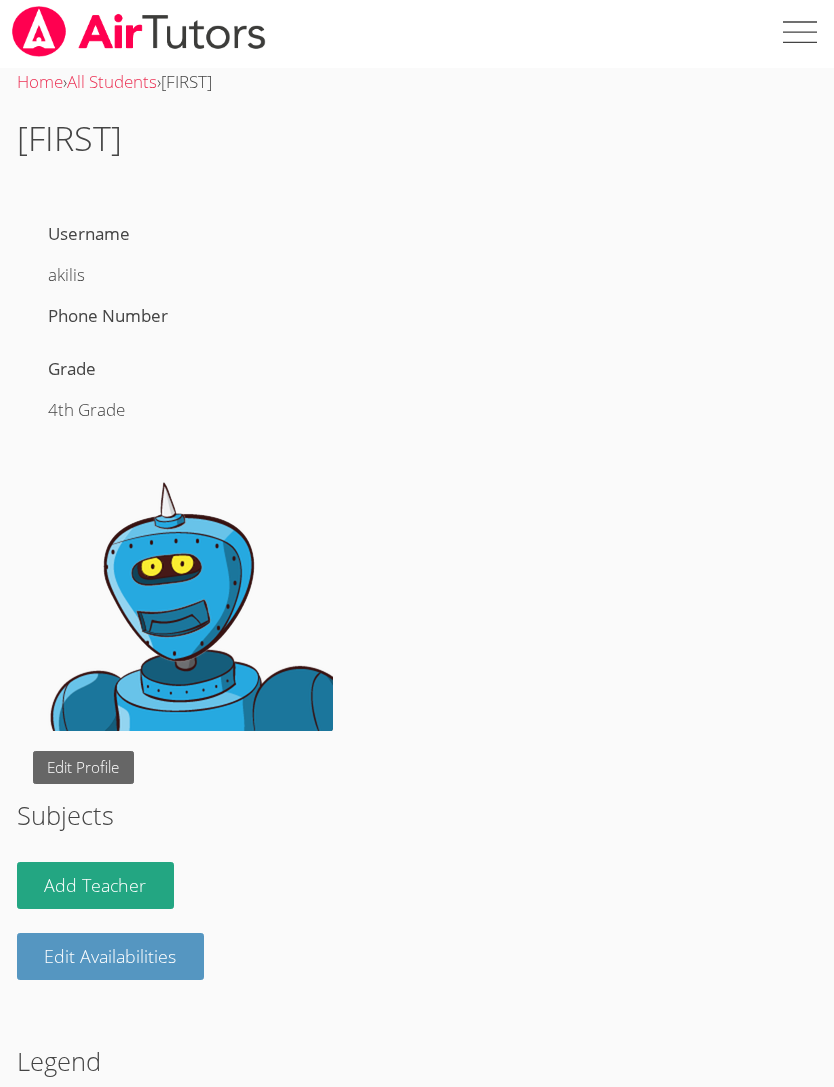 scroll, scrollTop: 0, scrollLeft: 0, axis: both 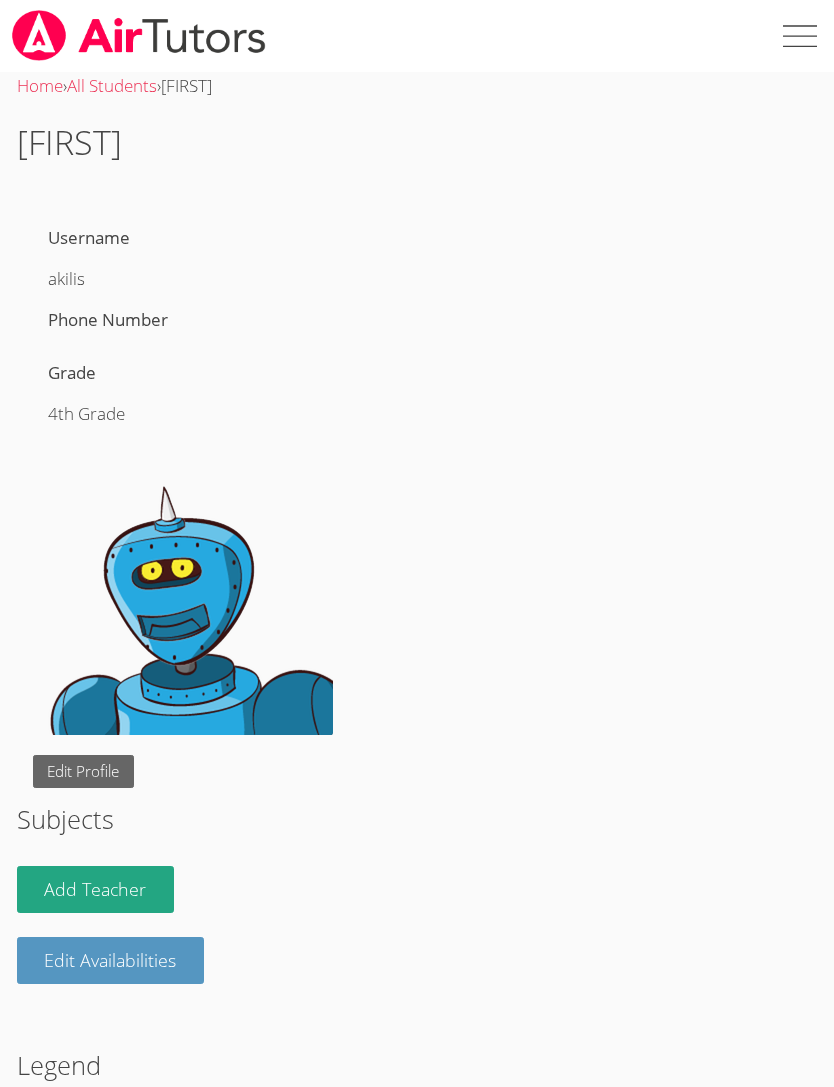 click at bounding box center [139, 35] 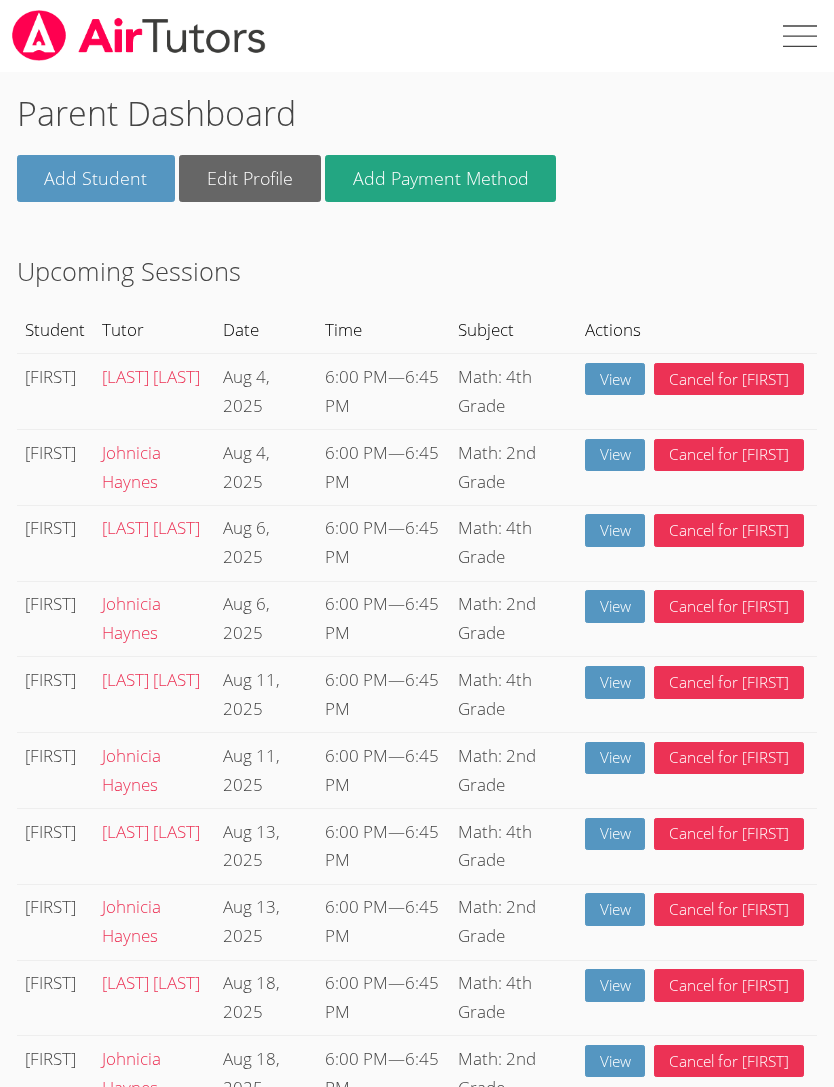 click on "[LAST] [LAST]" at bounding box center [151, 376] 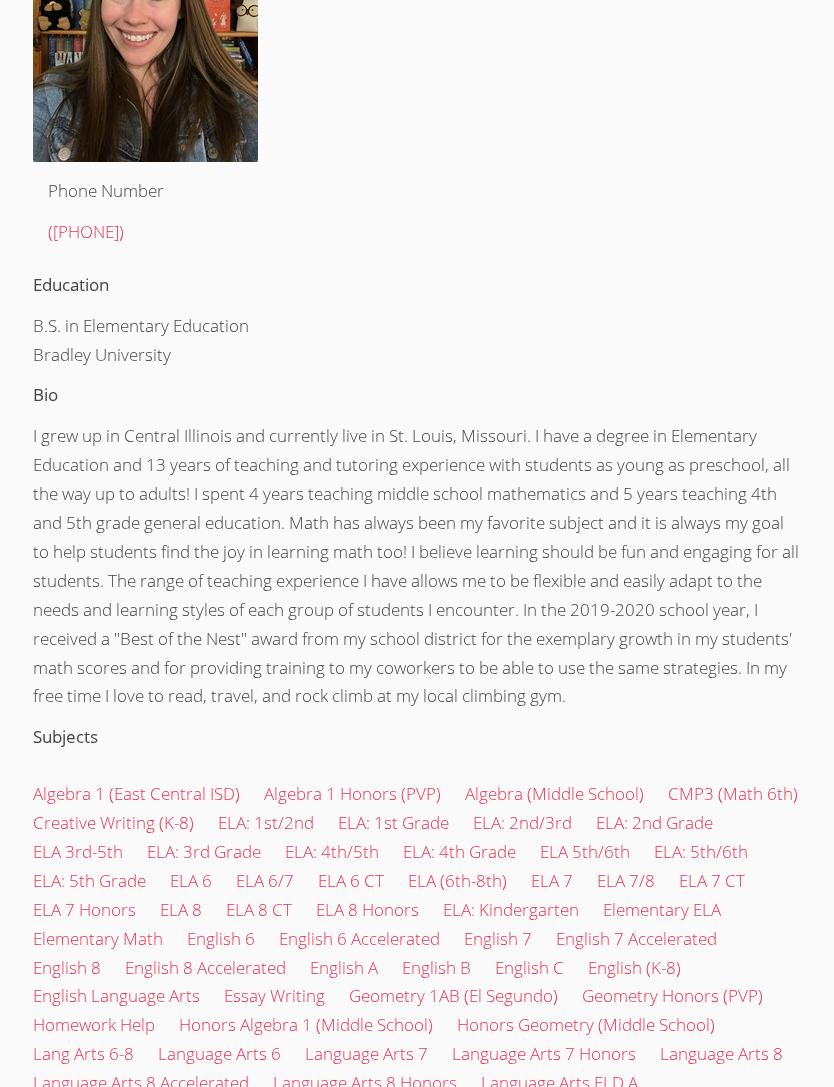 scroll, scrollTop: 0, scrollLeft: 0, axis: both 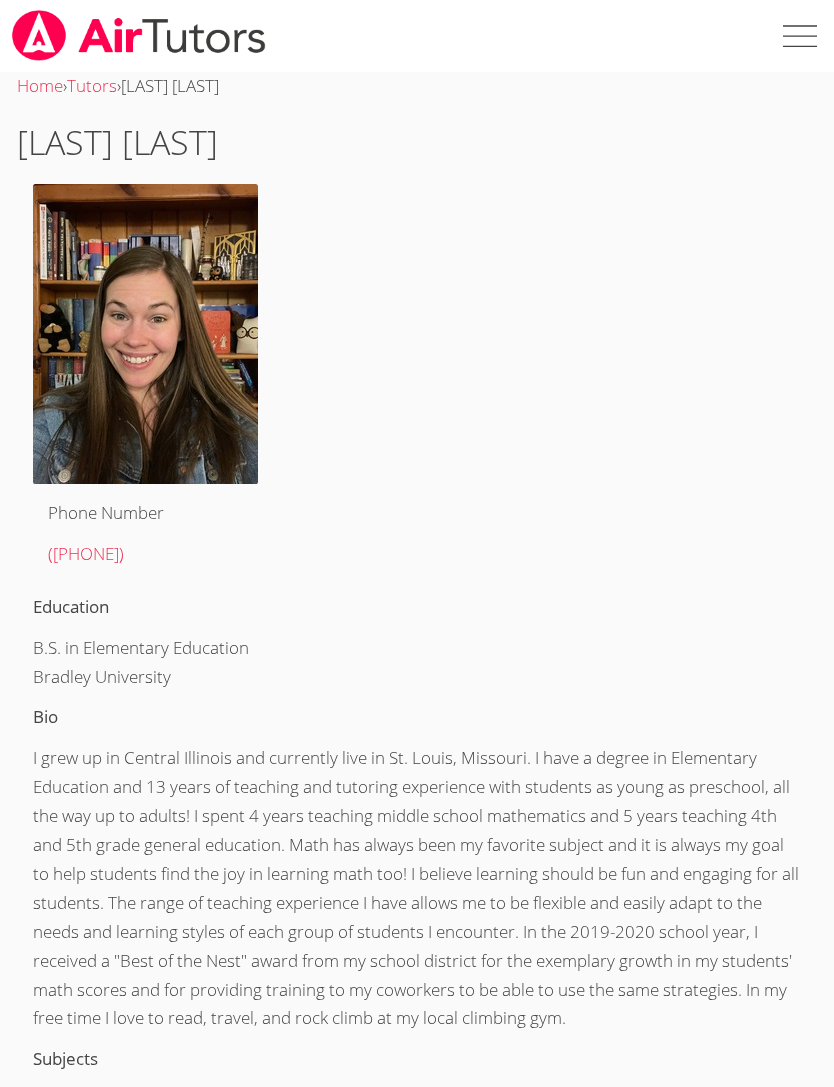 click at bounding box center (798, 36) 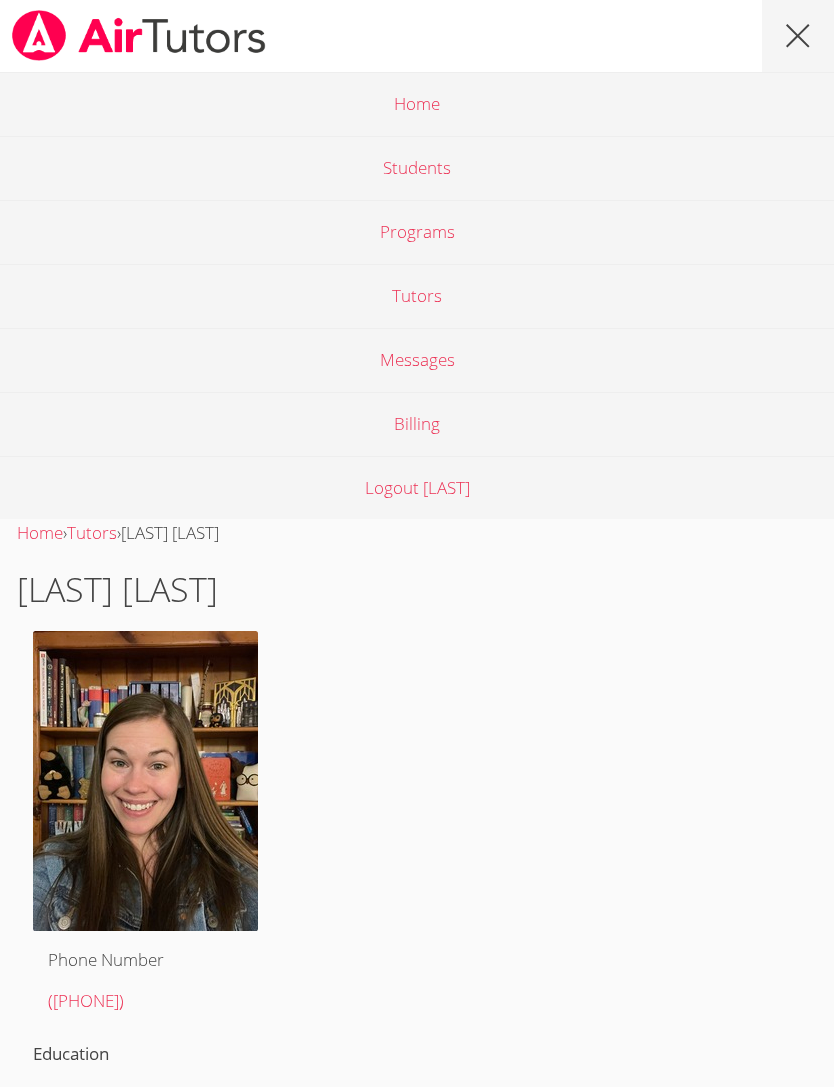 click on "Messages" at bounding box center (417, 360) 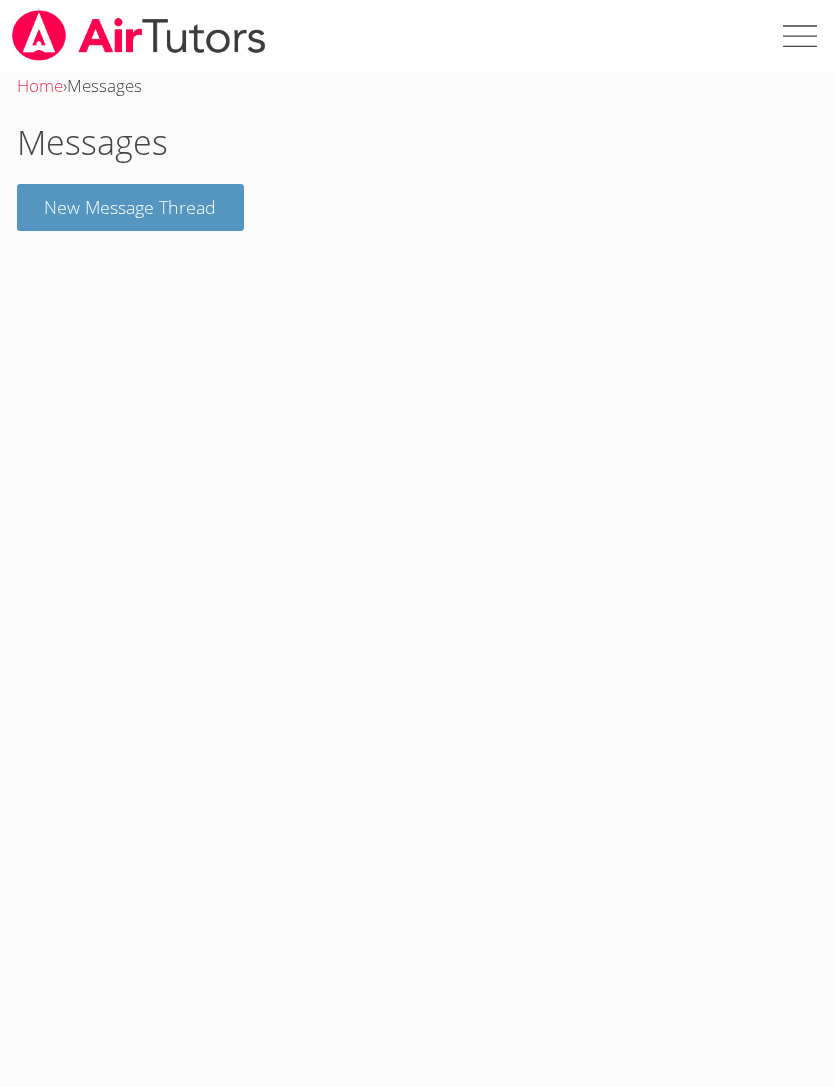 click at bounding box center (798, 36) 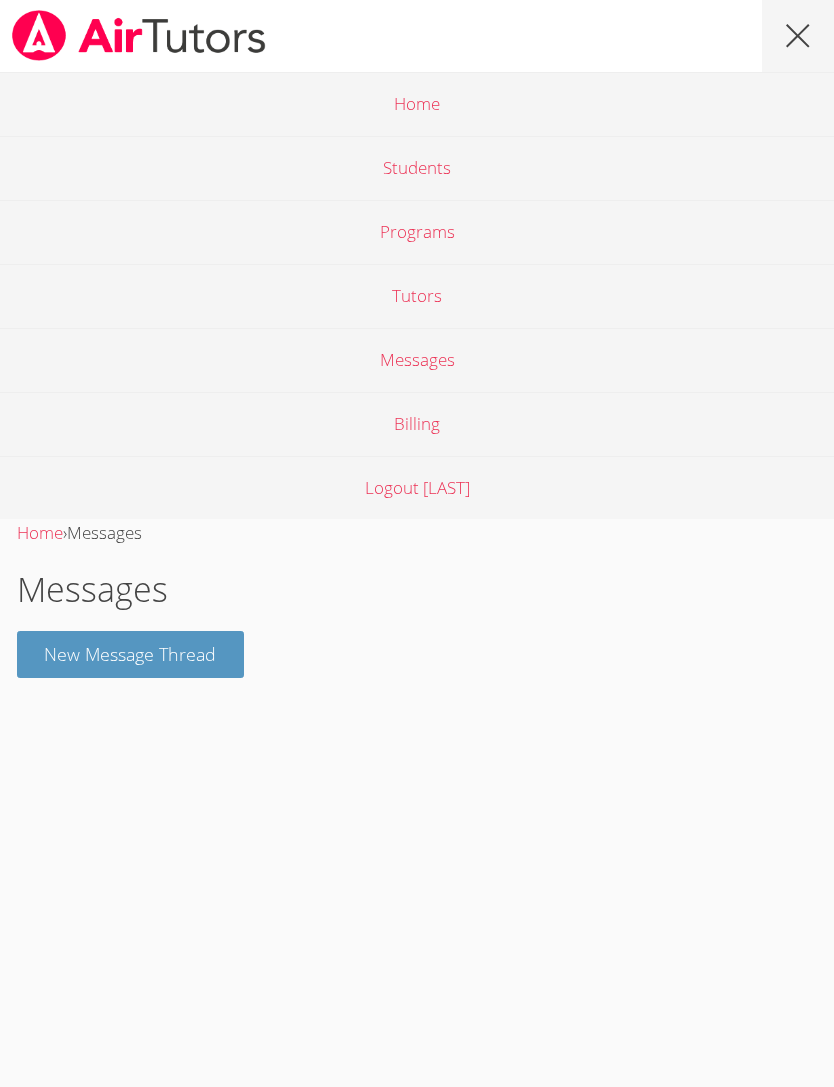 click on "Home" at bounding box center [417, 104] 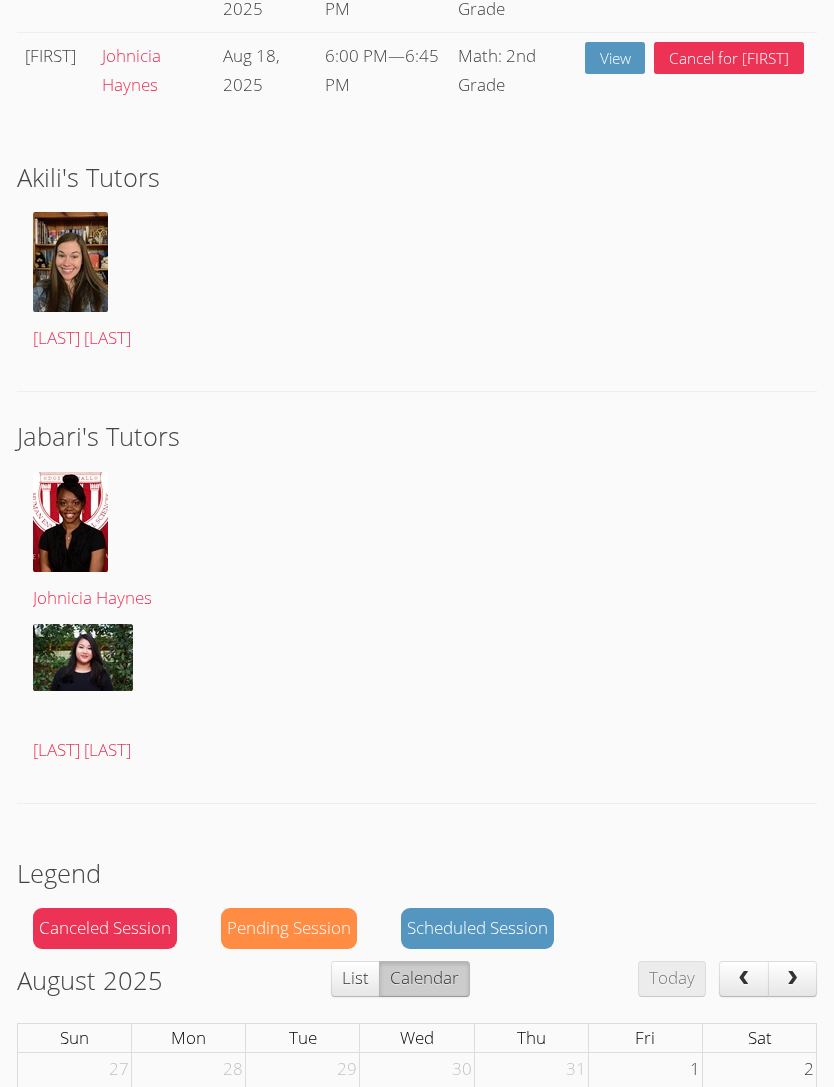 scroll, scrollTop: 1002, scrollLeft: 0, axis: vertical 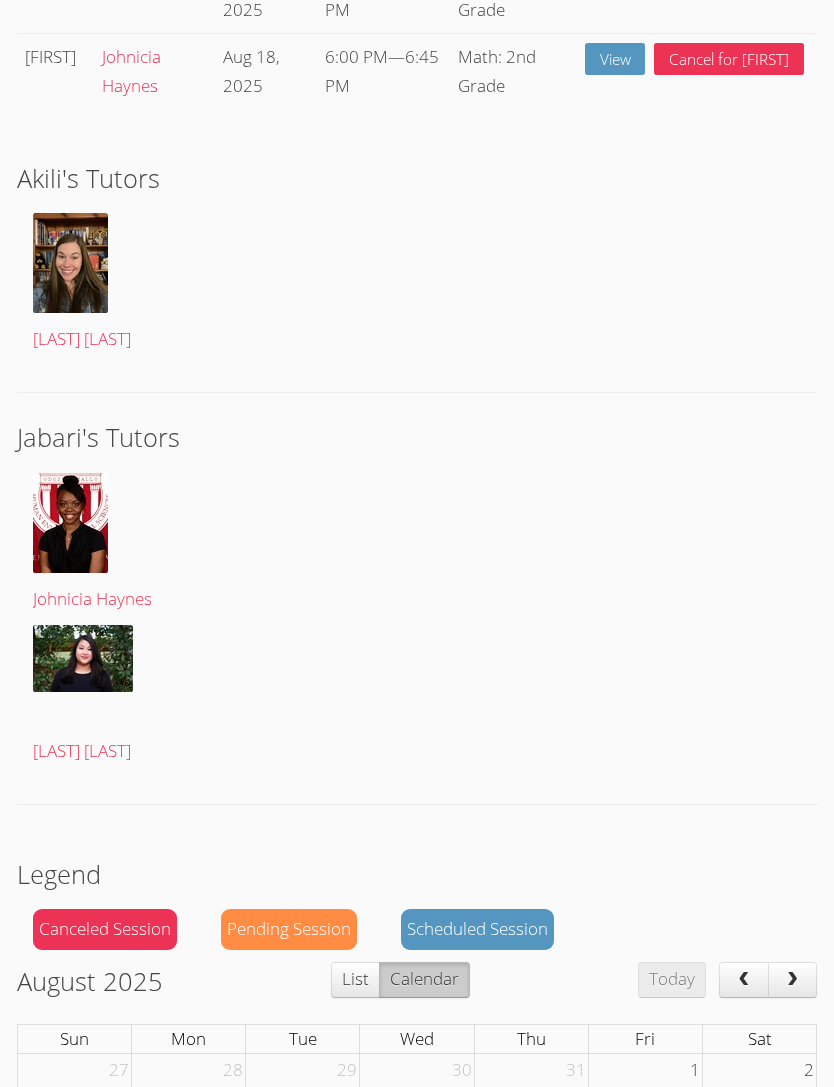 click on "Johnicia Haynes" at bounding box center [92, 598] 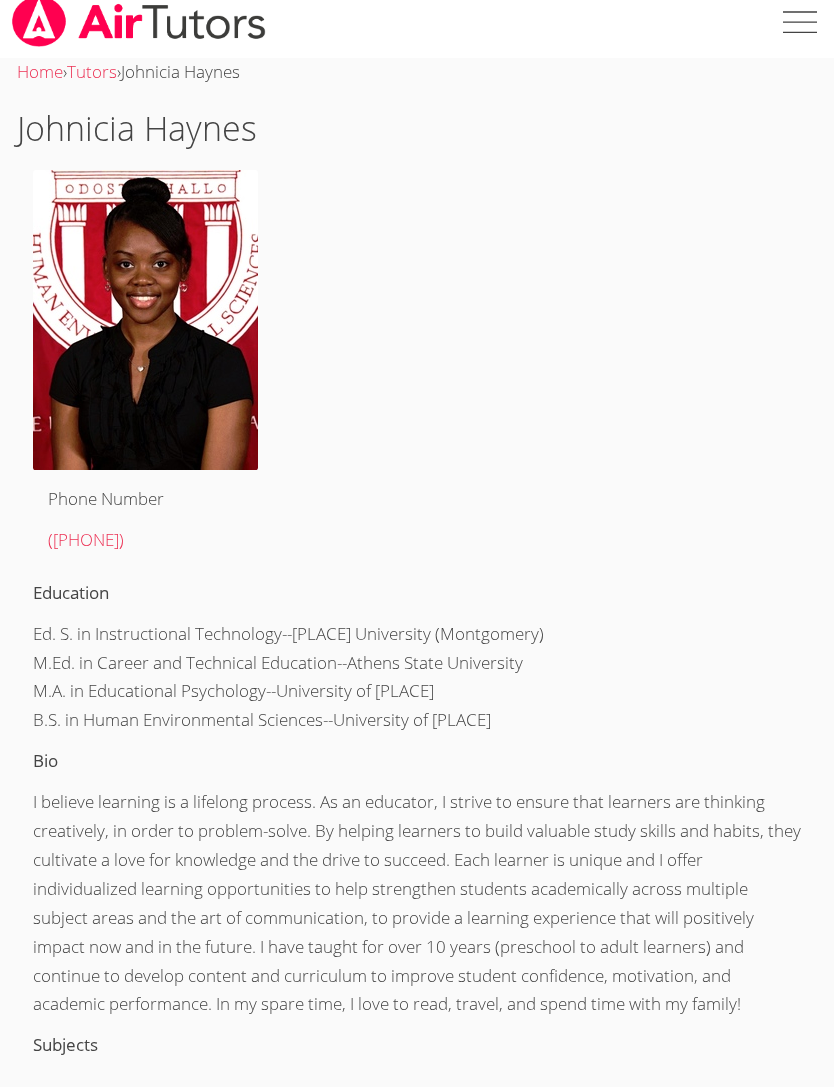 scroll, scrollTop: 0, scrollLeft: 0, axis: both 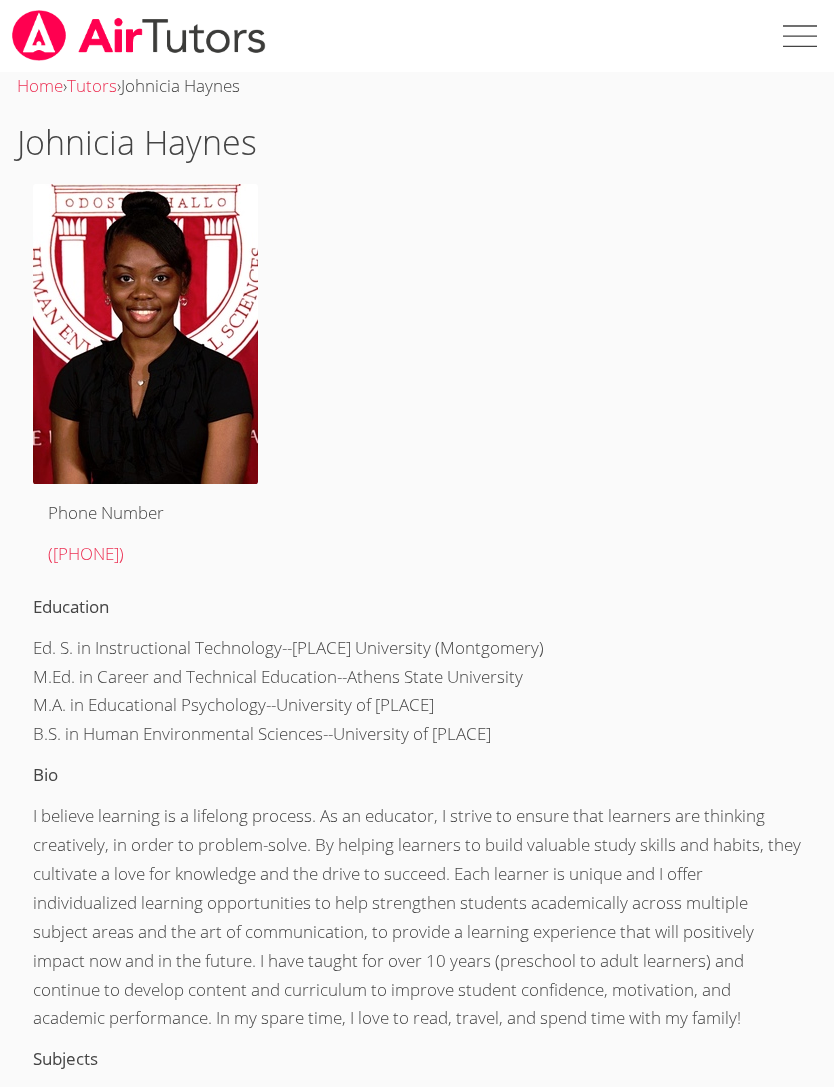 click at bounding box center (798, 36) 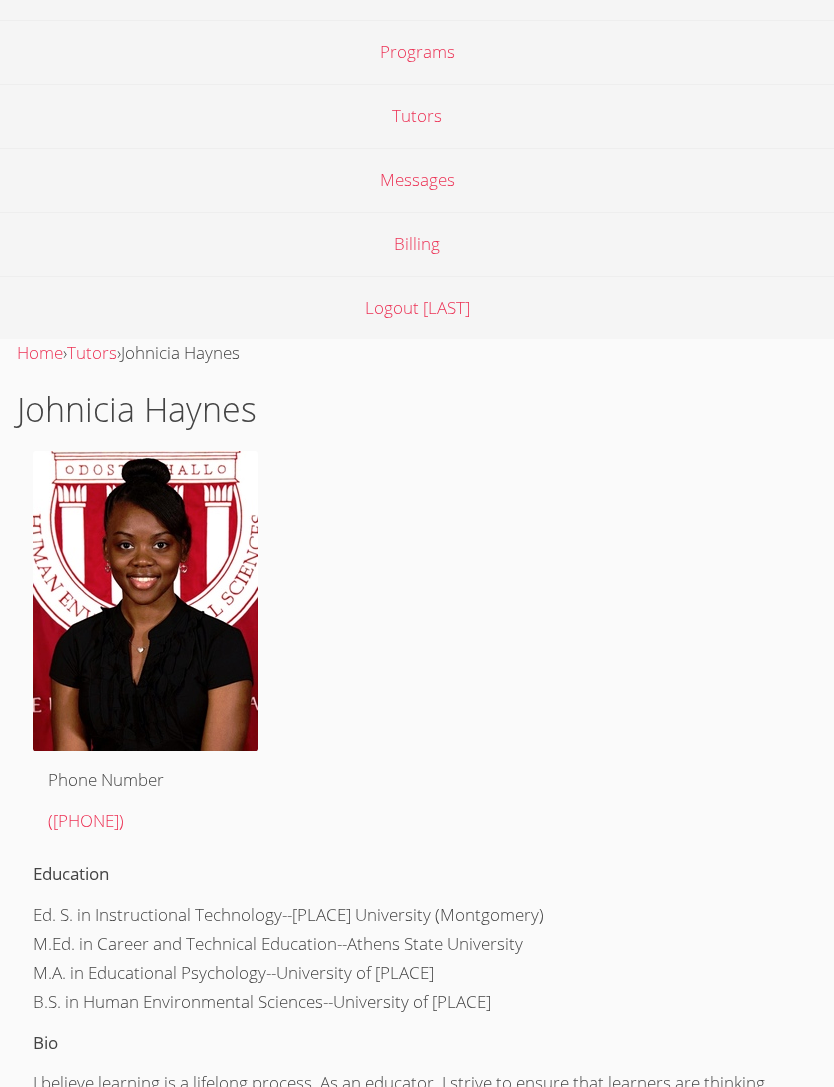 scroll, scrollTop: 0, scrollLeft: 0, axis: both 